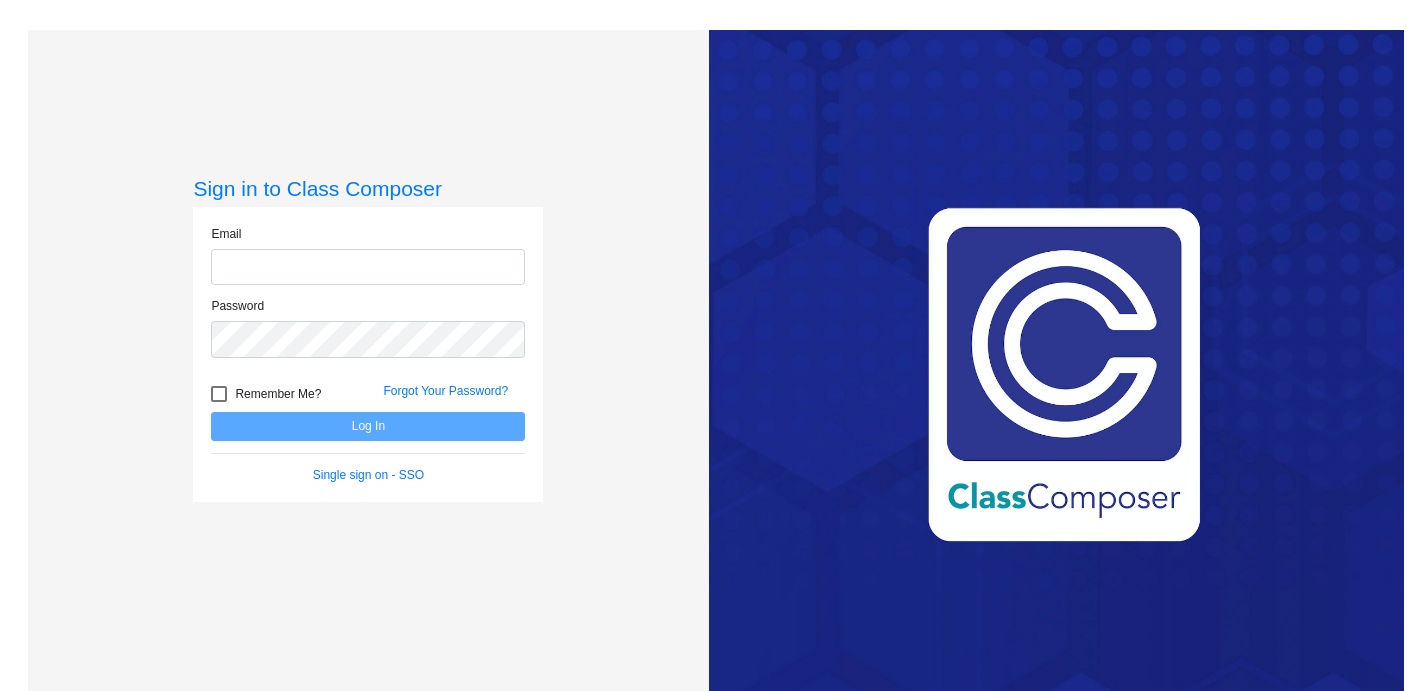 scroll, scrollTop: 0, scrollLeft: 0, axis: both 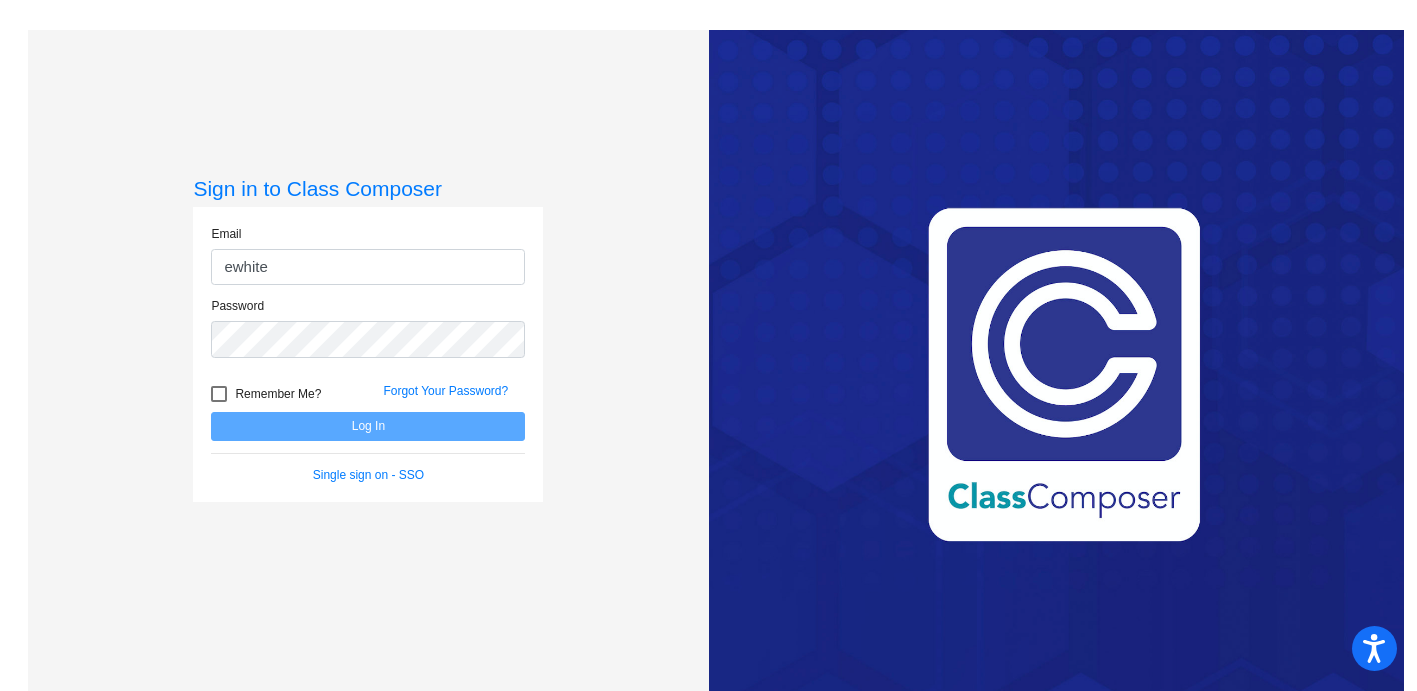 type on "ewhite@lgusd.org" 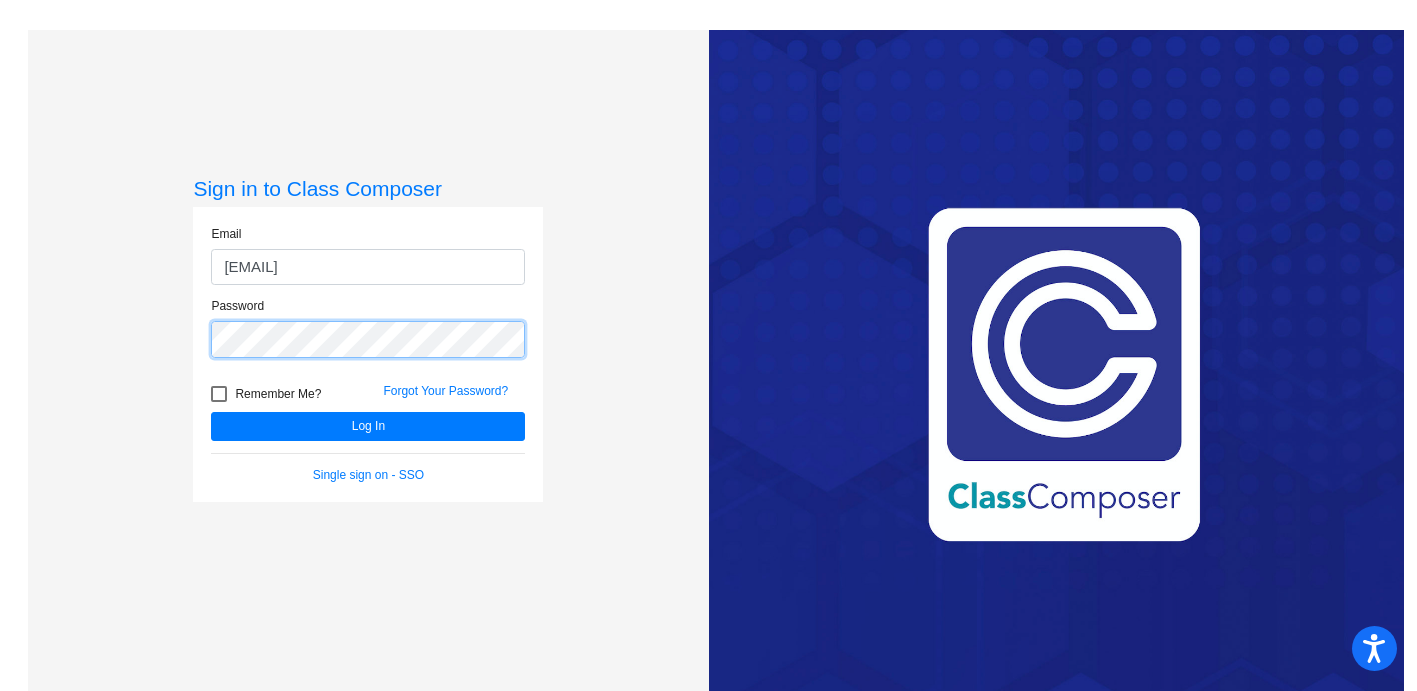 click on "Log In" 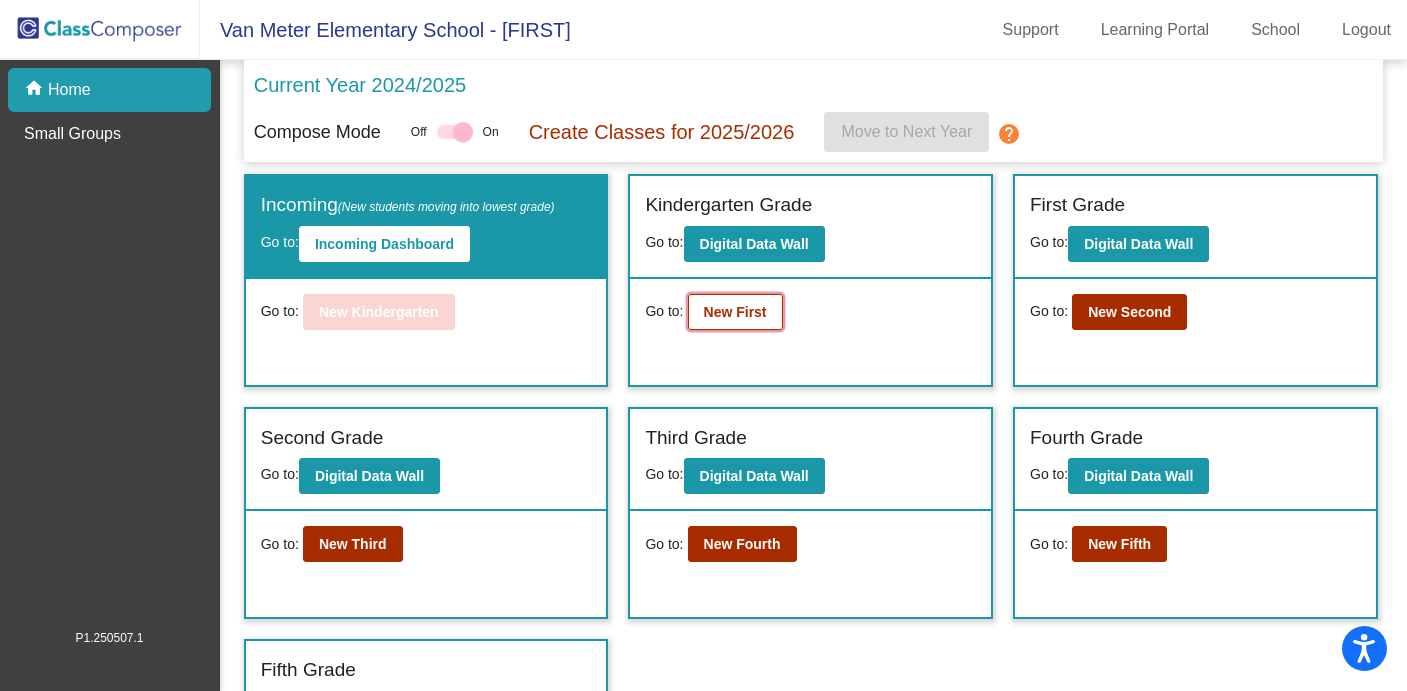 click on "New First" 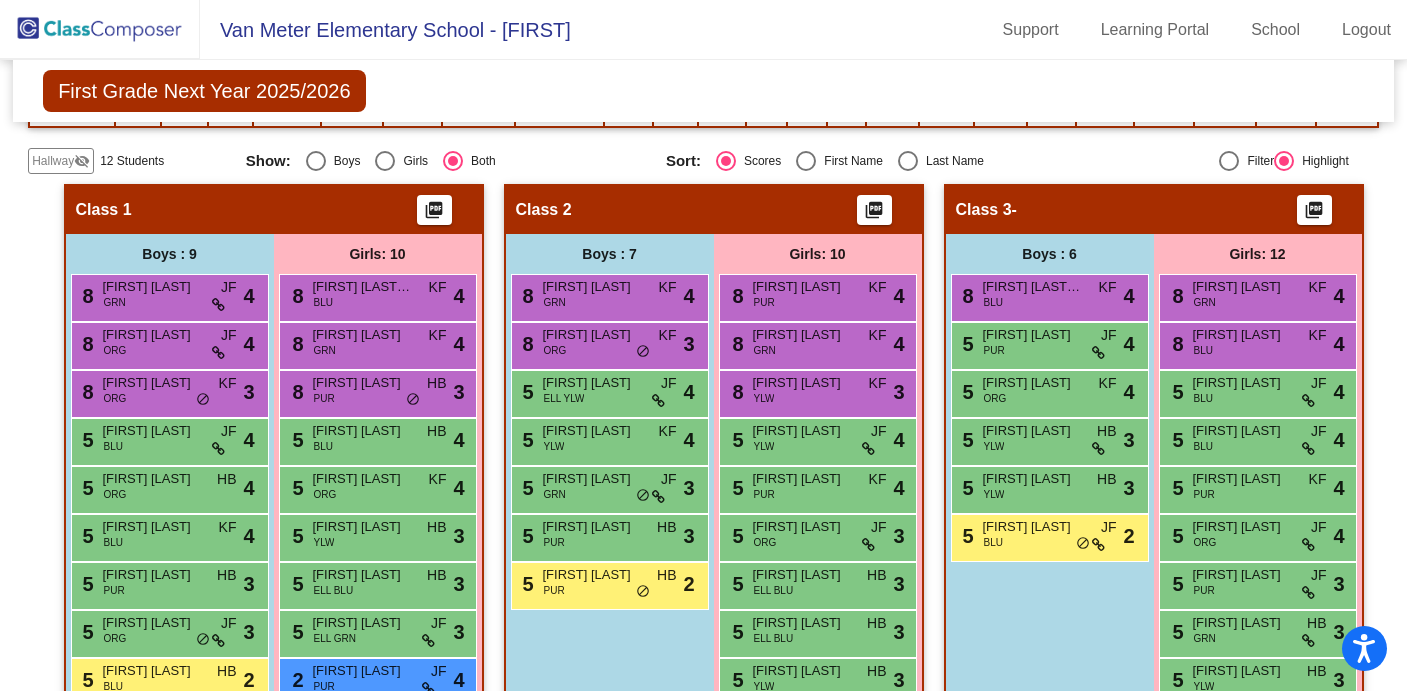 scroll, scrollTop: 0, scrollLeft: 0, axis: both 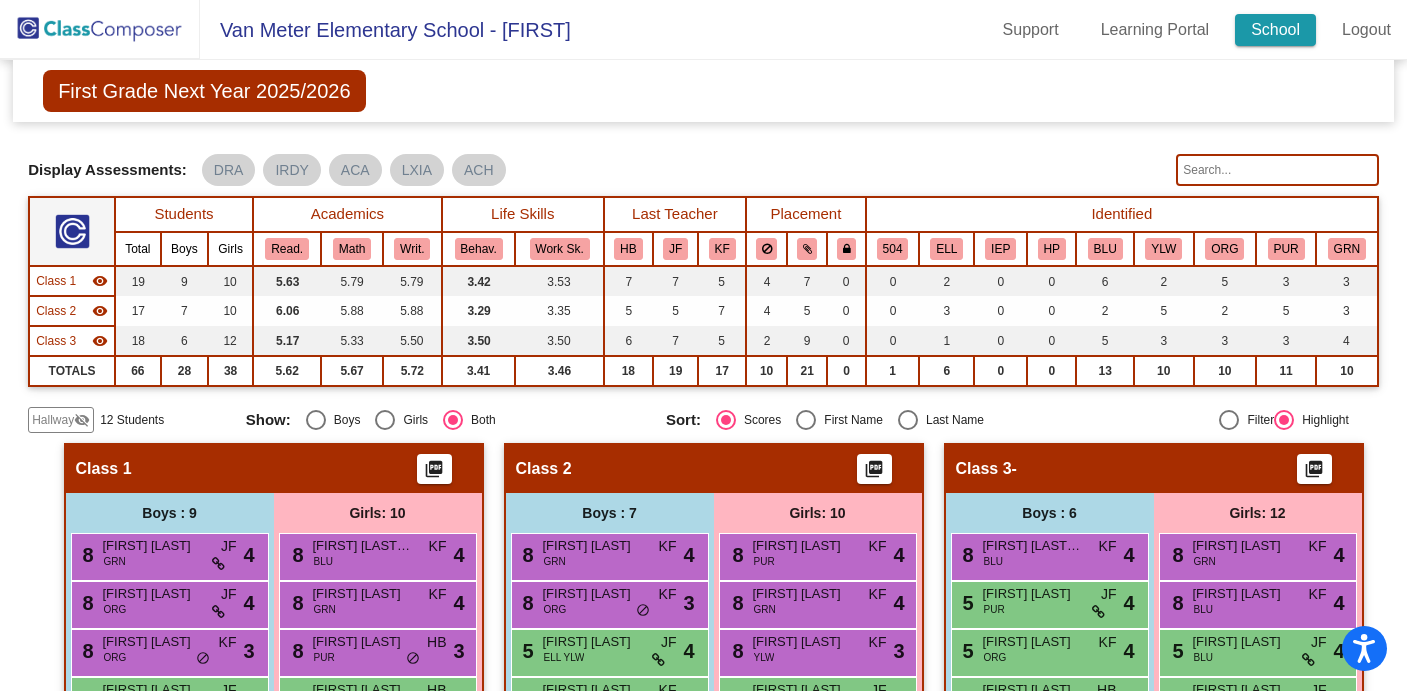 click on "School" 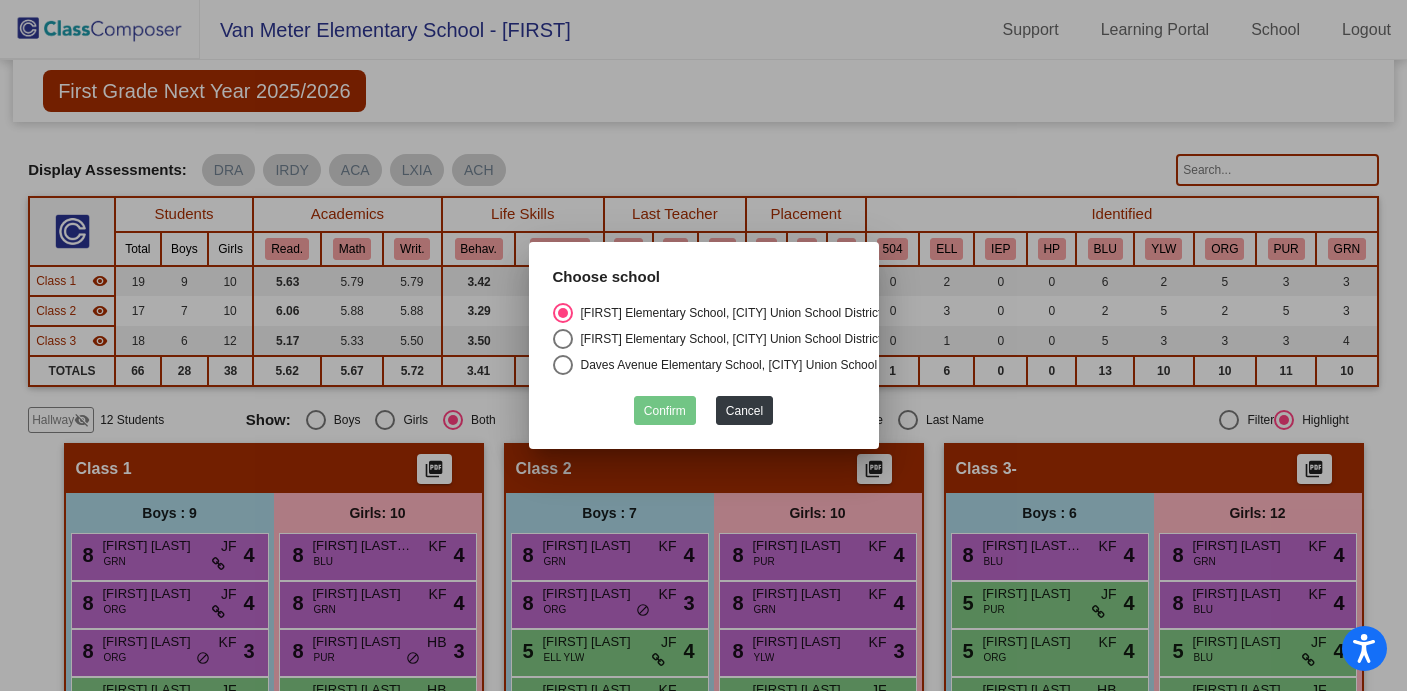 click at bounding box center (563, 365) 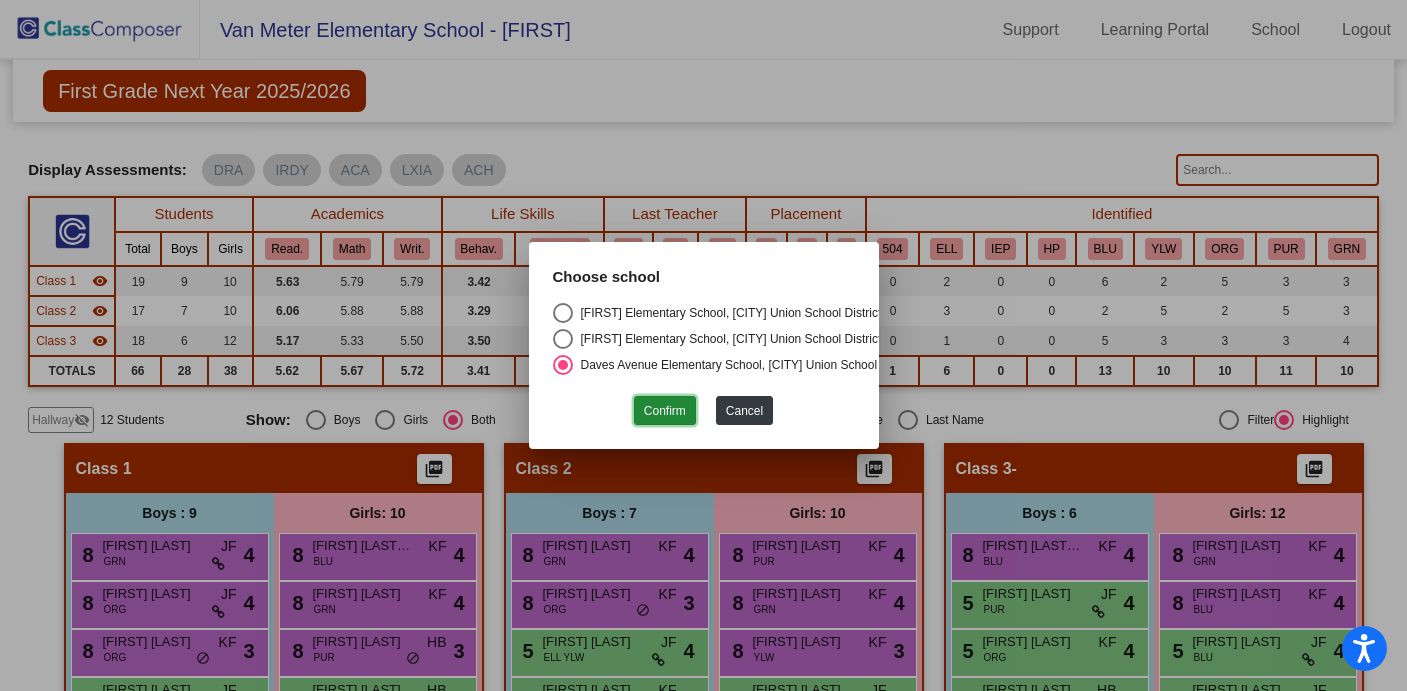 click on "Confirm" at bounding box center (665, 410) 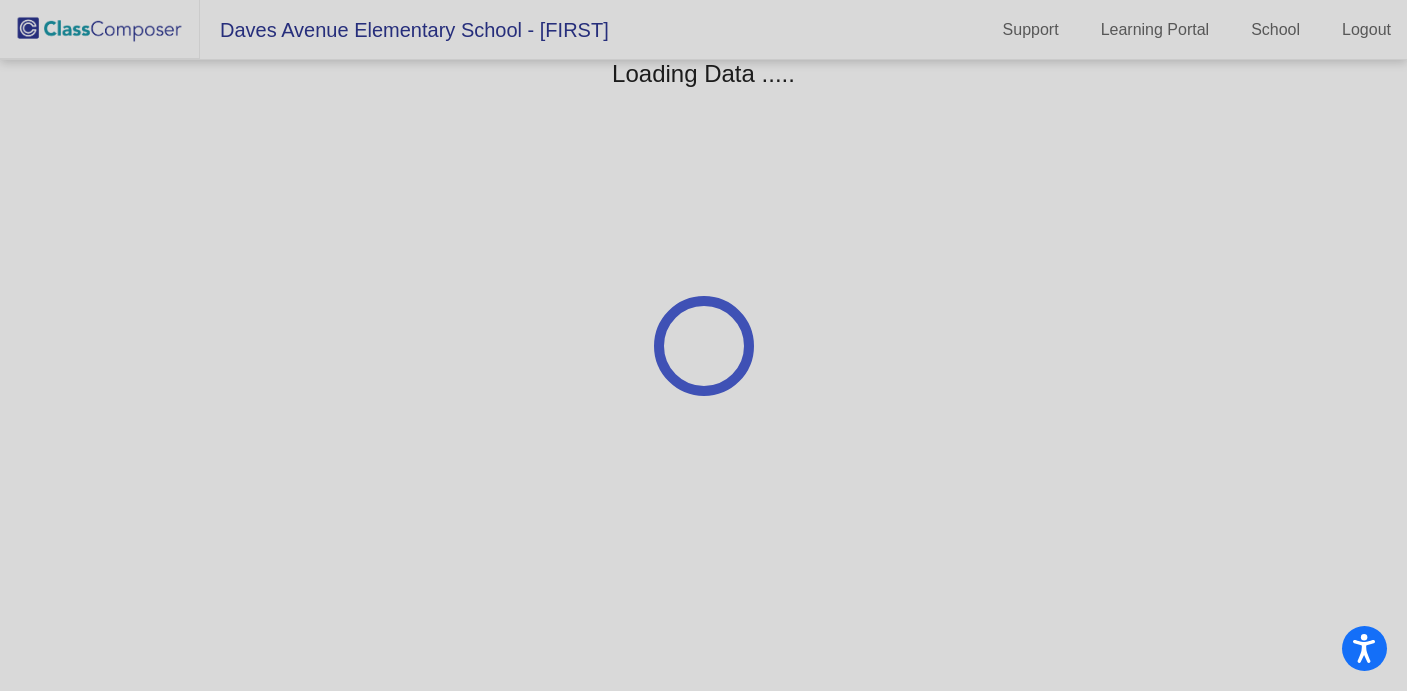 scroll, scrollTop: 0, scrollLeft: 0, axis: both 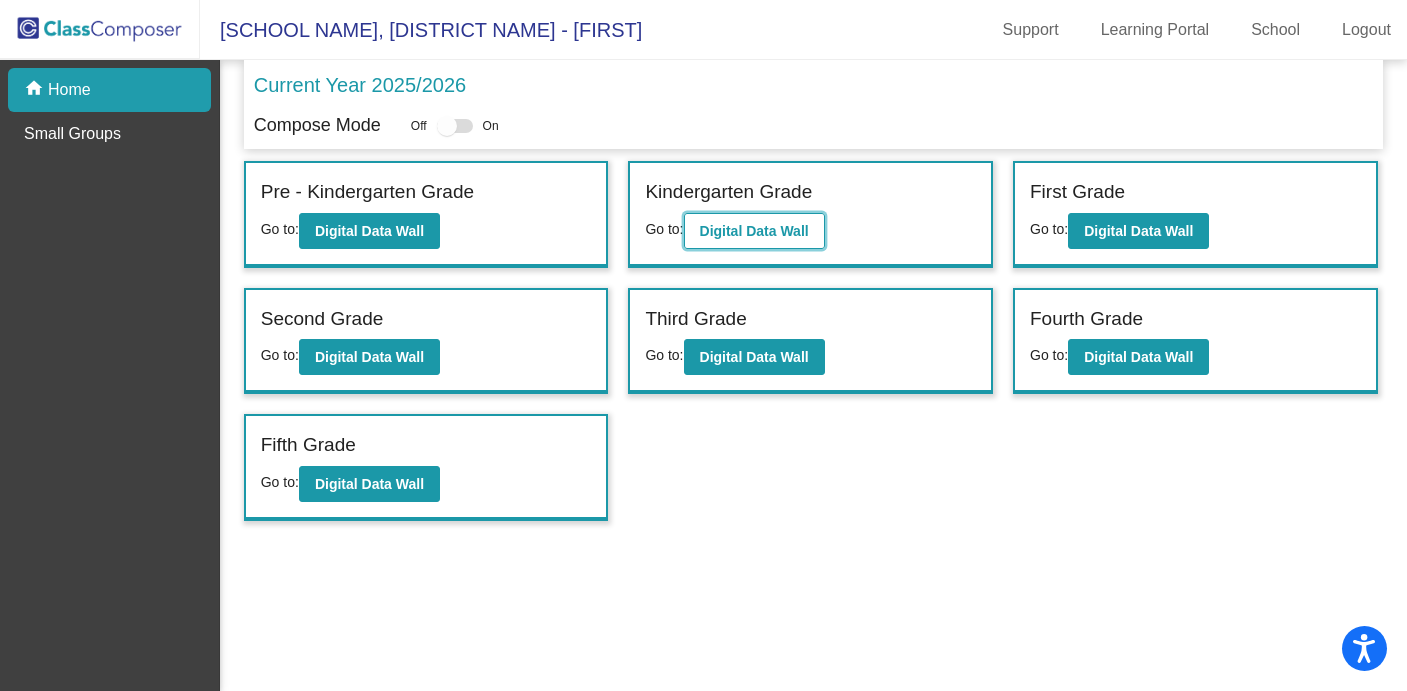 click on "Digital Data Wall" 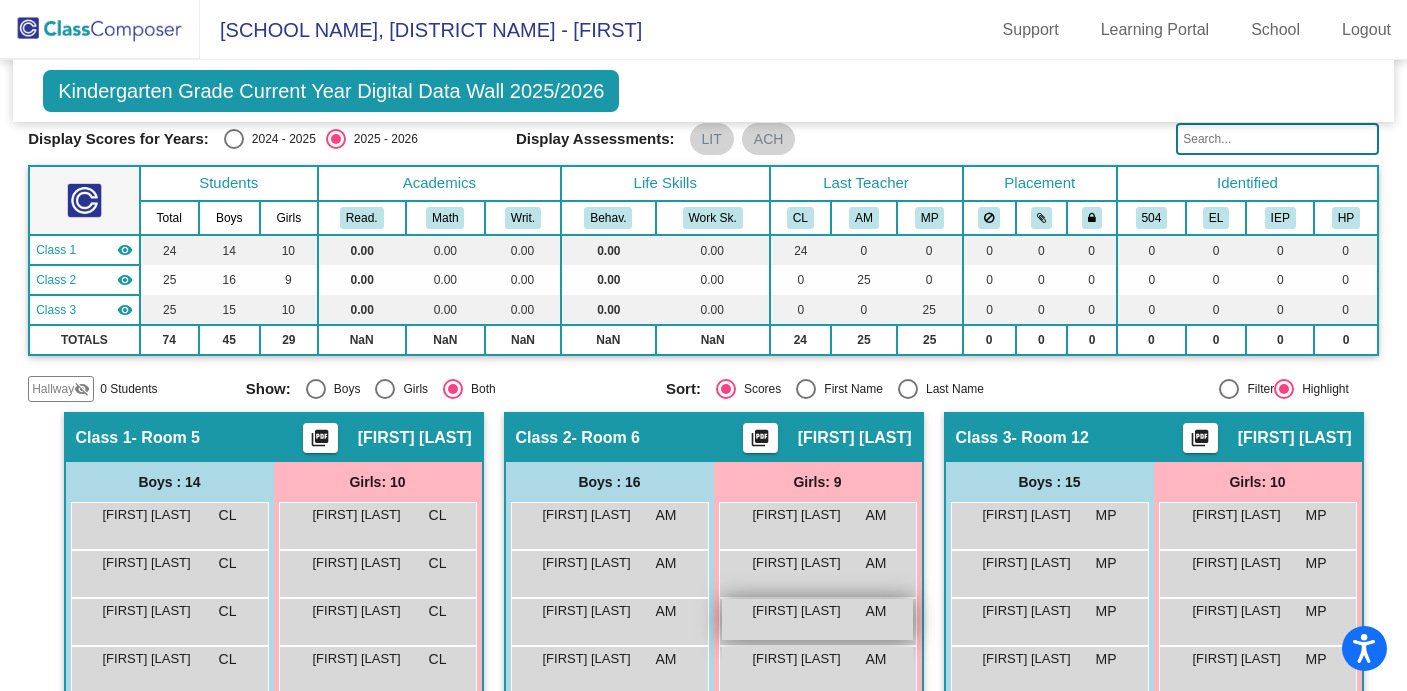 scroll, scrollTop: 0, scrollLeft: 0, axis: both 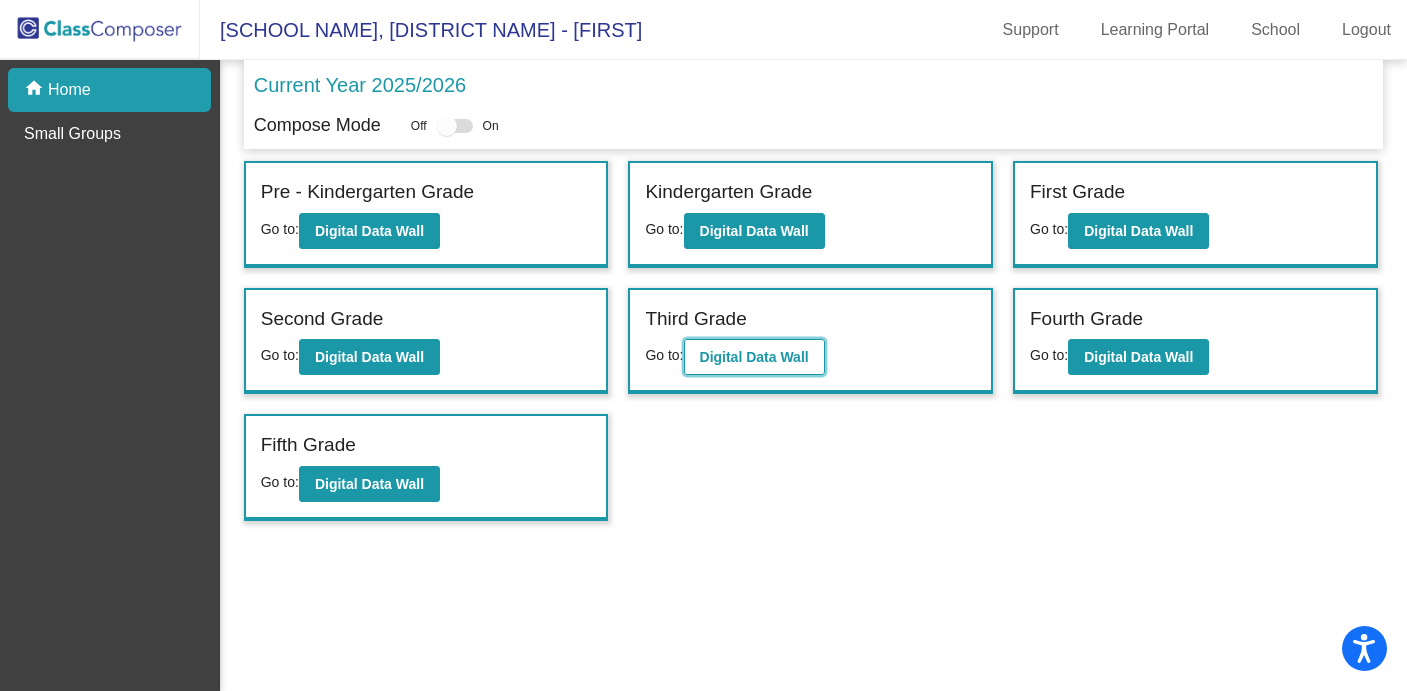 click on "Digital Data Wall" 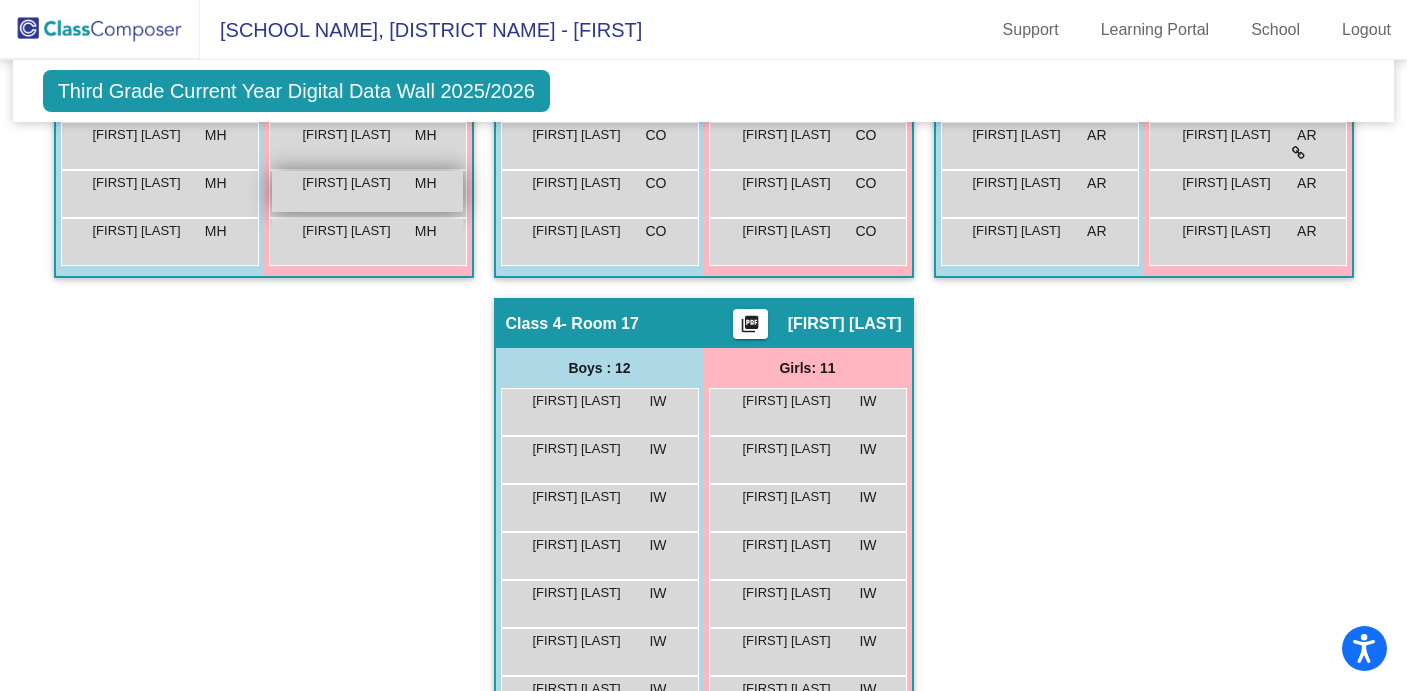 scroll, scrollTop: 879, scrollLeft: 0, axis: vertical 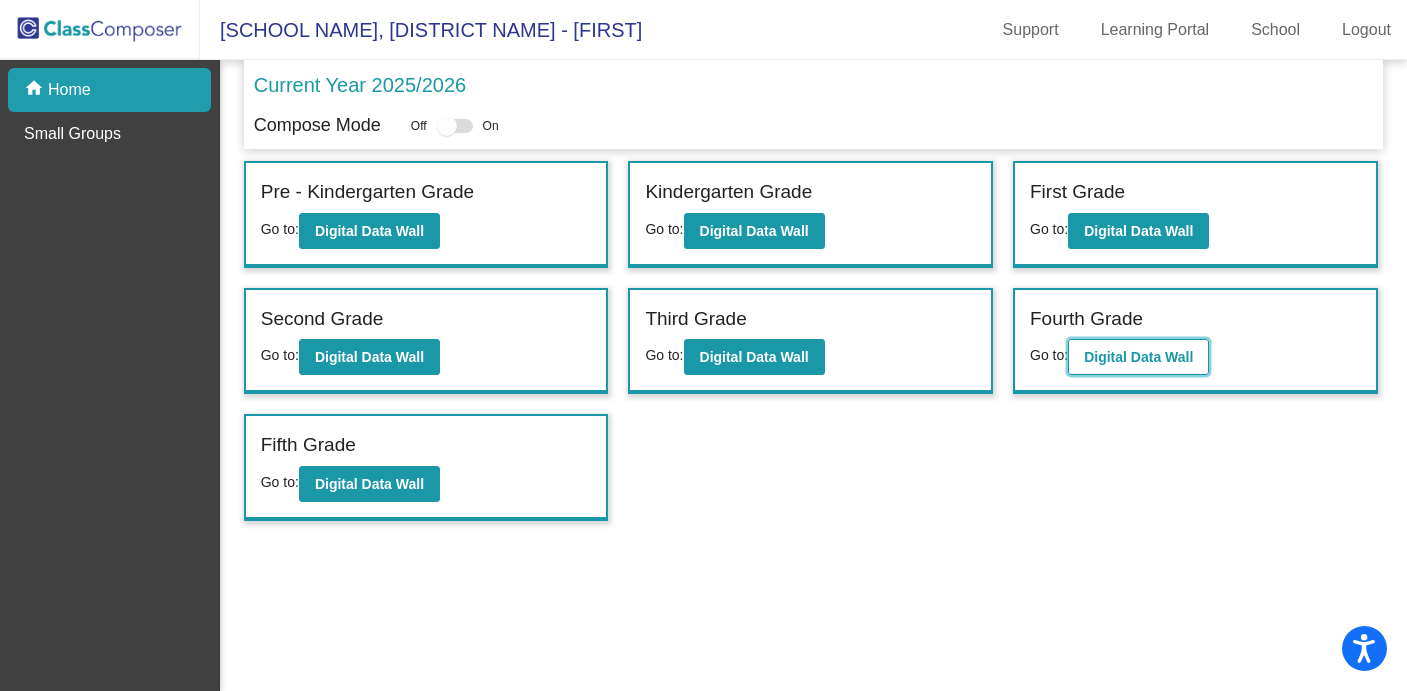 click on "Digital Data Wall" 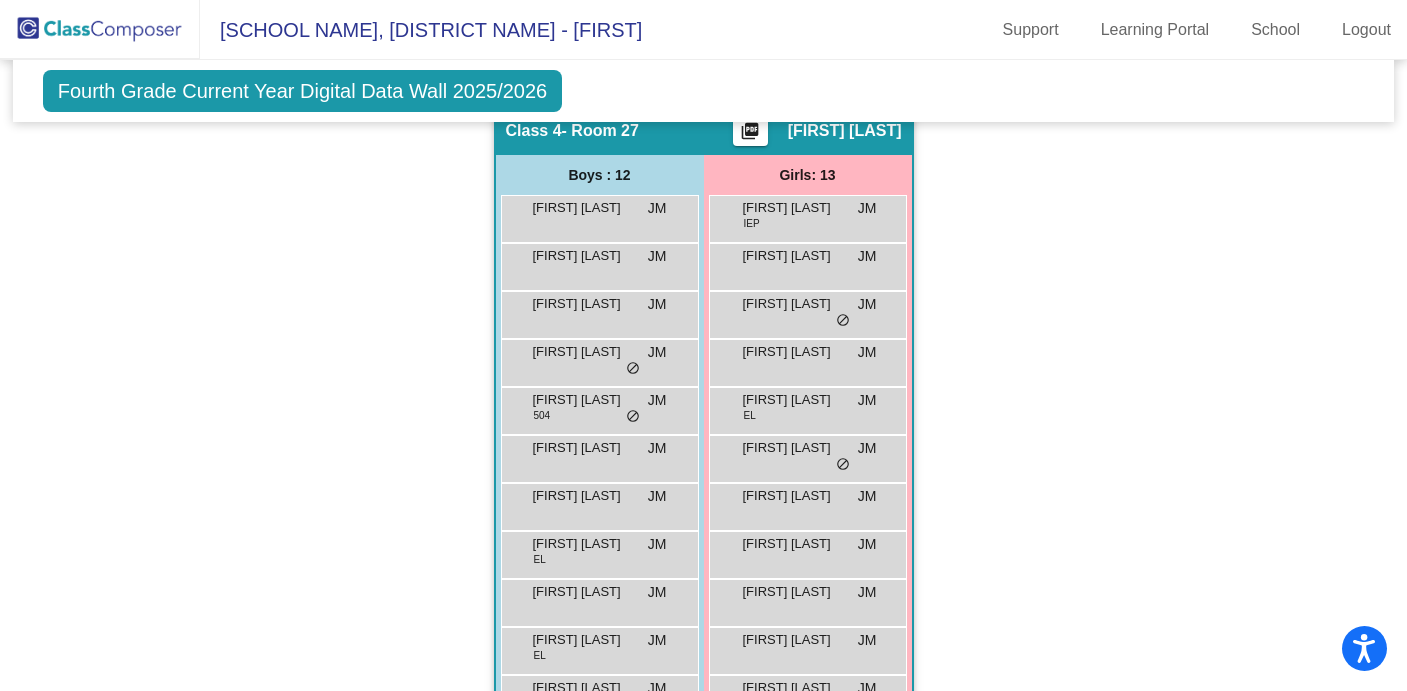 scroll, scrollTop: 1148, scrollLeft: 0, axis: vertical 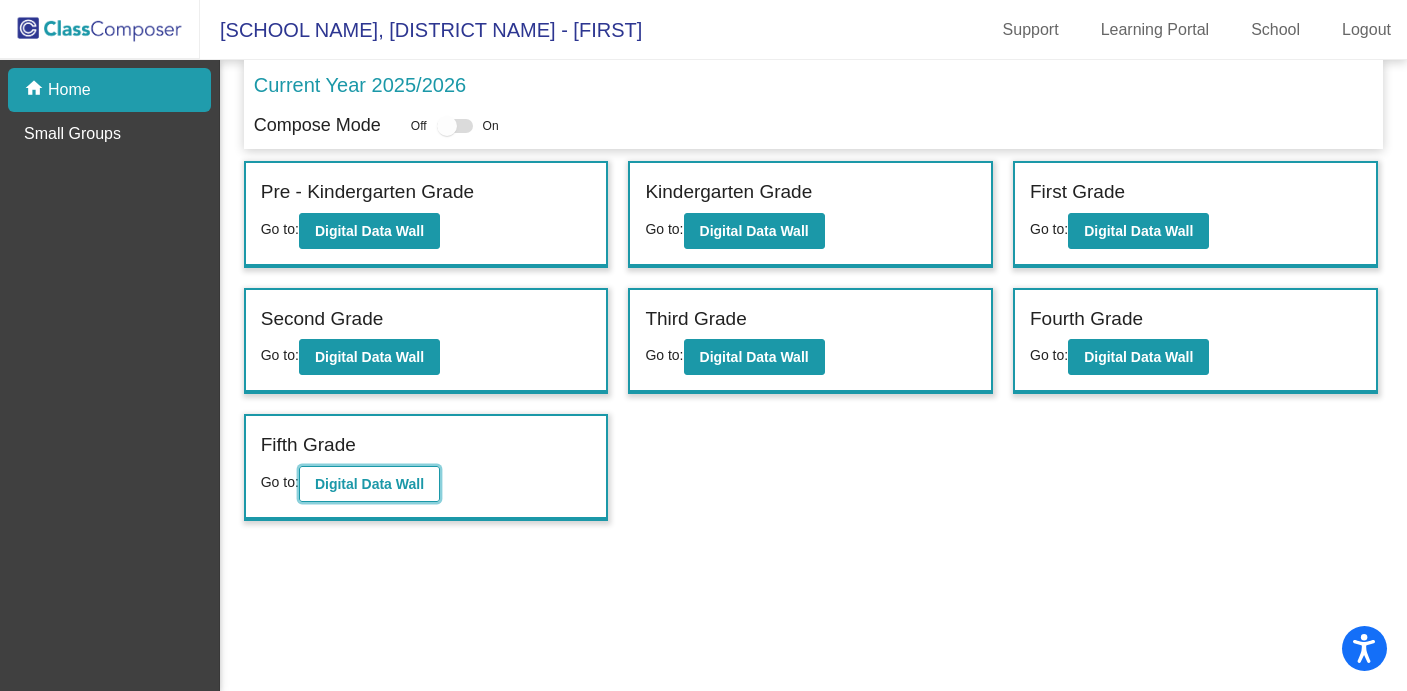 click on "Digital Data Wall" 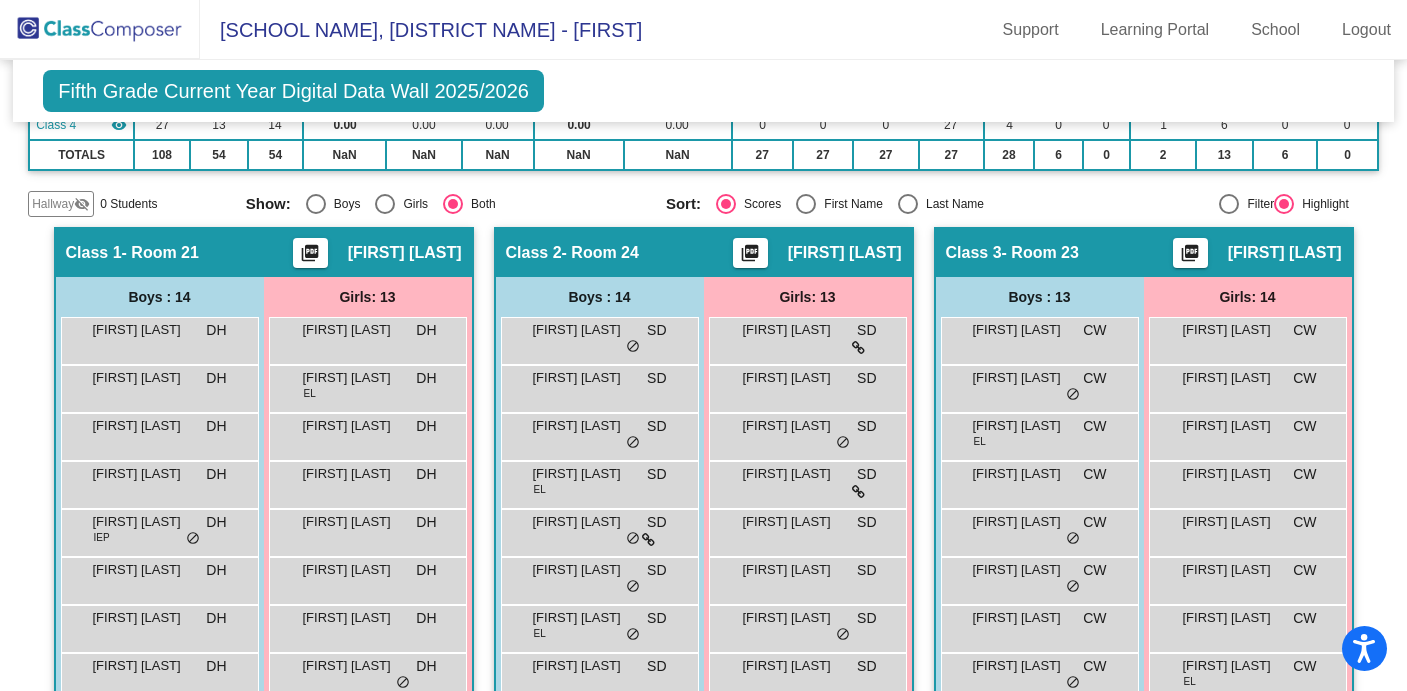 scroll, scrollTop: 0, scrollLeft: 0, axis: both 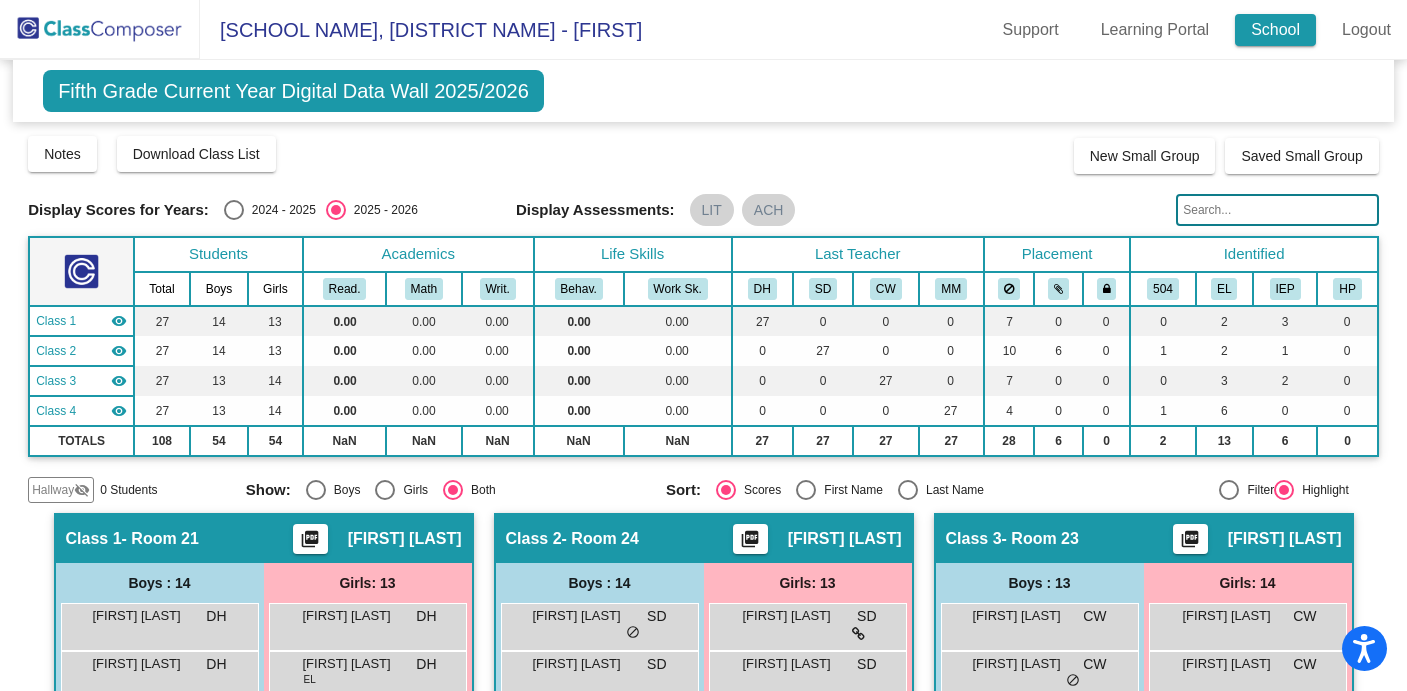 click on "School" 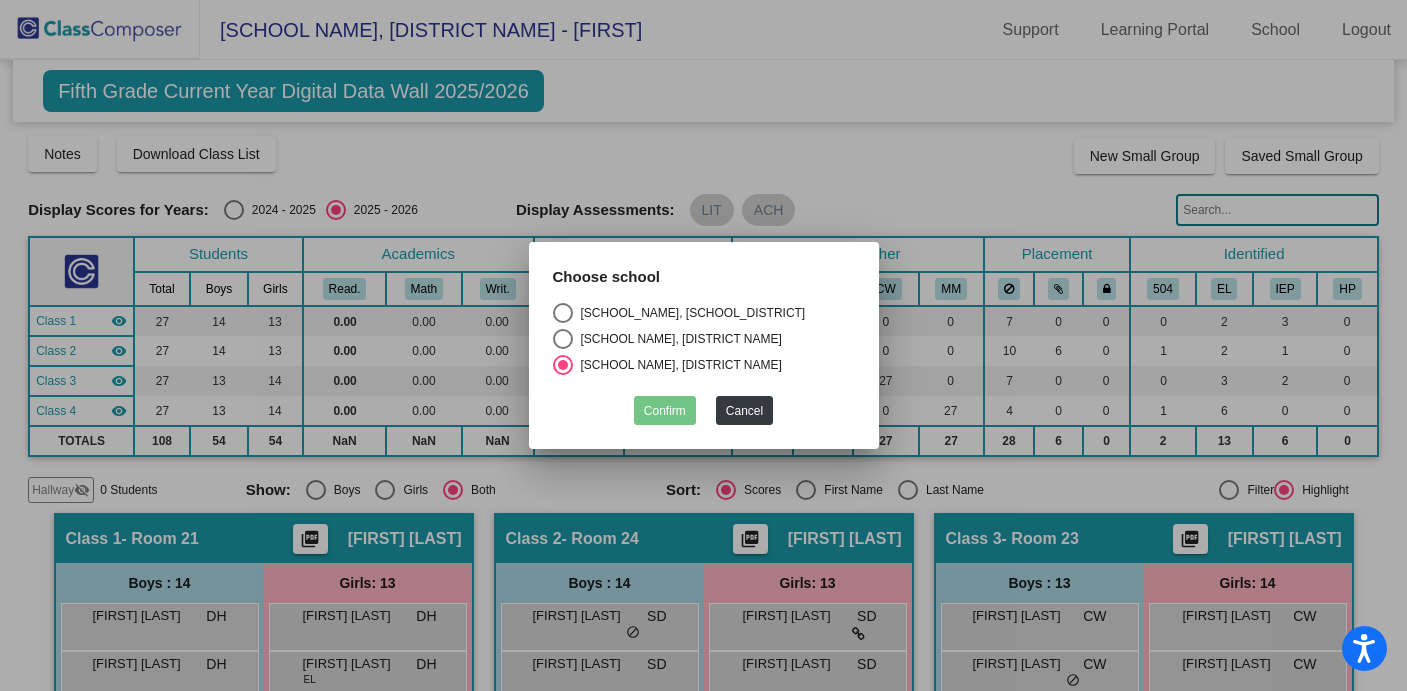 click at bounding box center (563, 313) 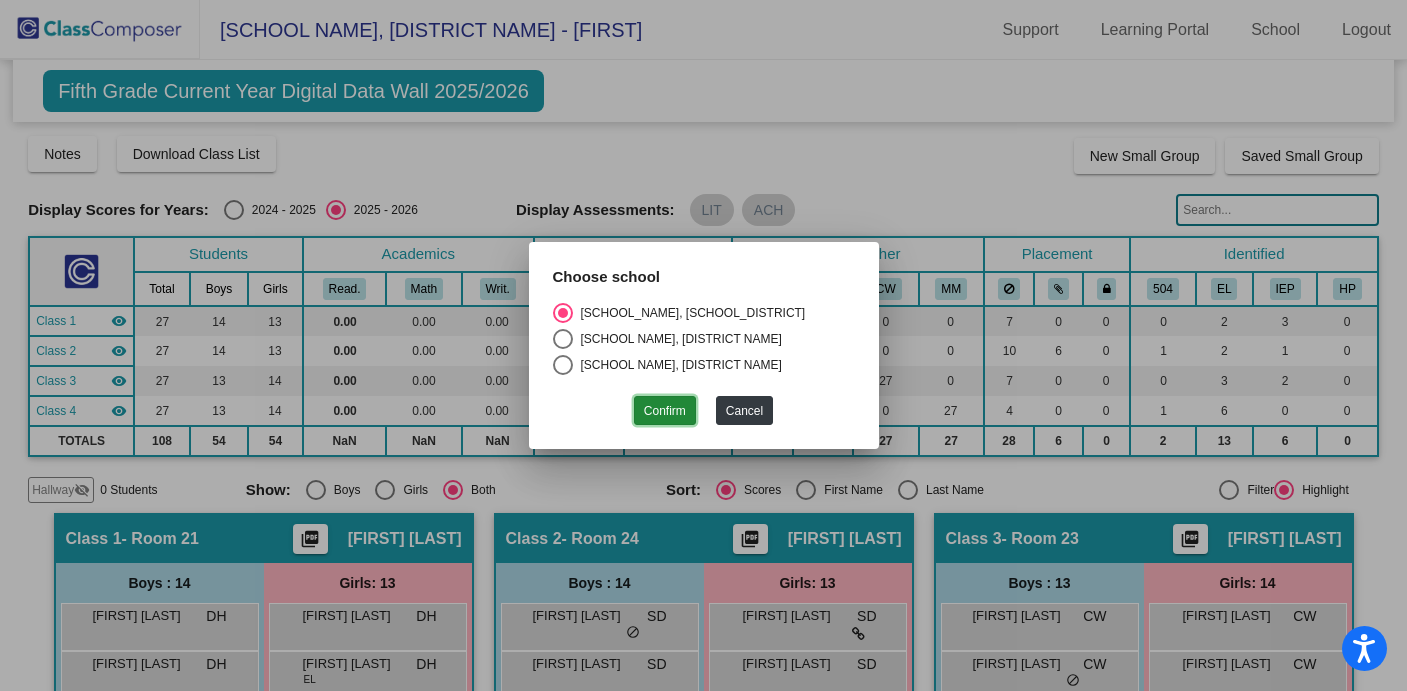 click on "Confirm" at bounding box center (665, 410) 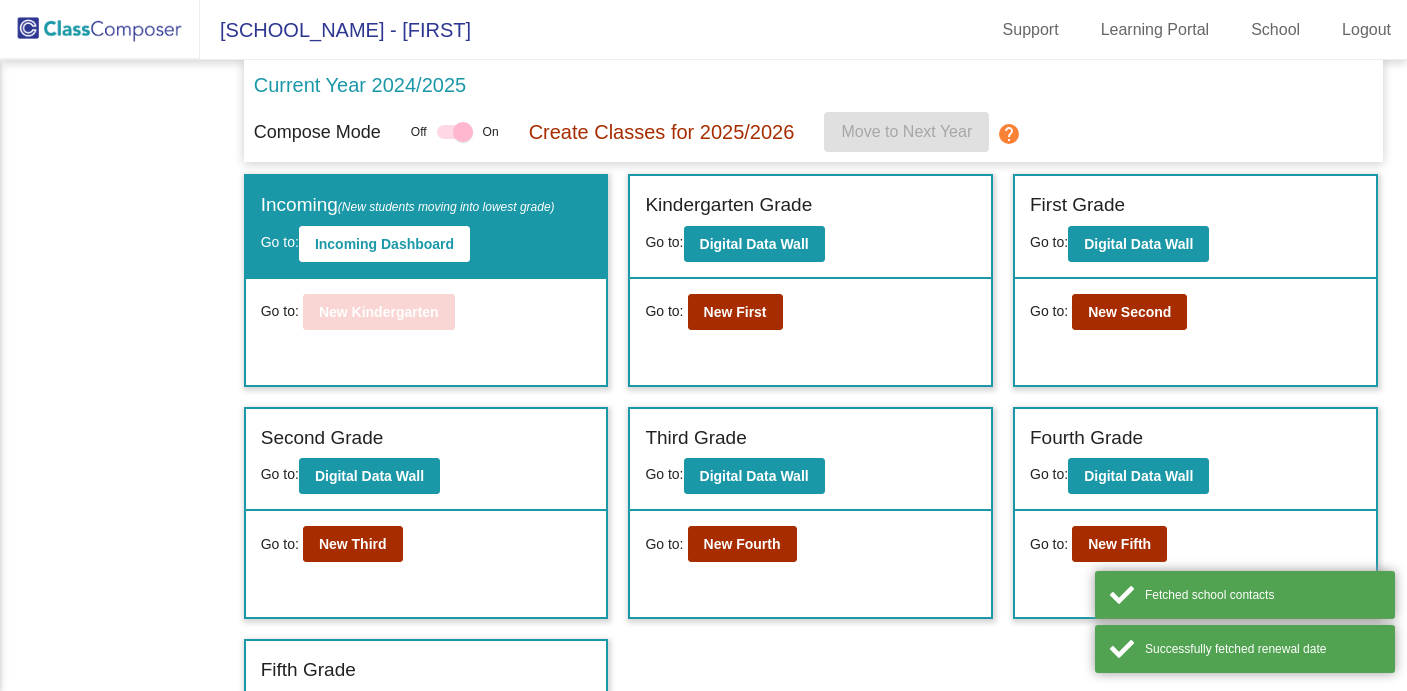 scroll, scrollTop: 0, scrollLeft: 0, axis: both 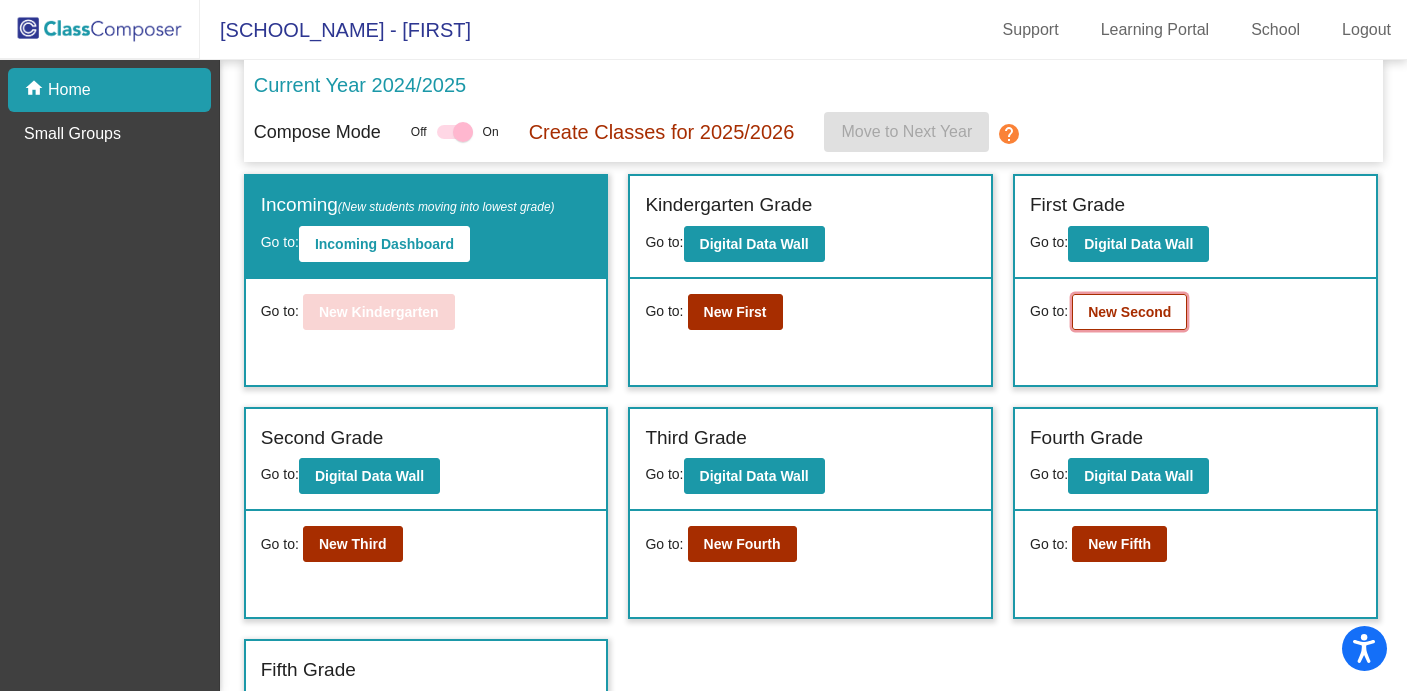 click on "New Second" 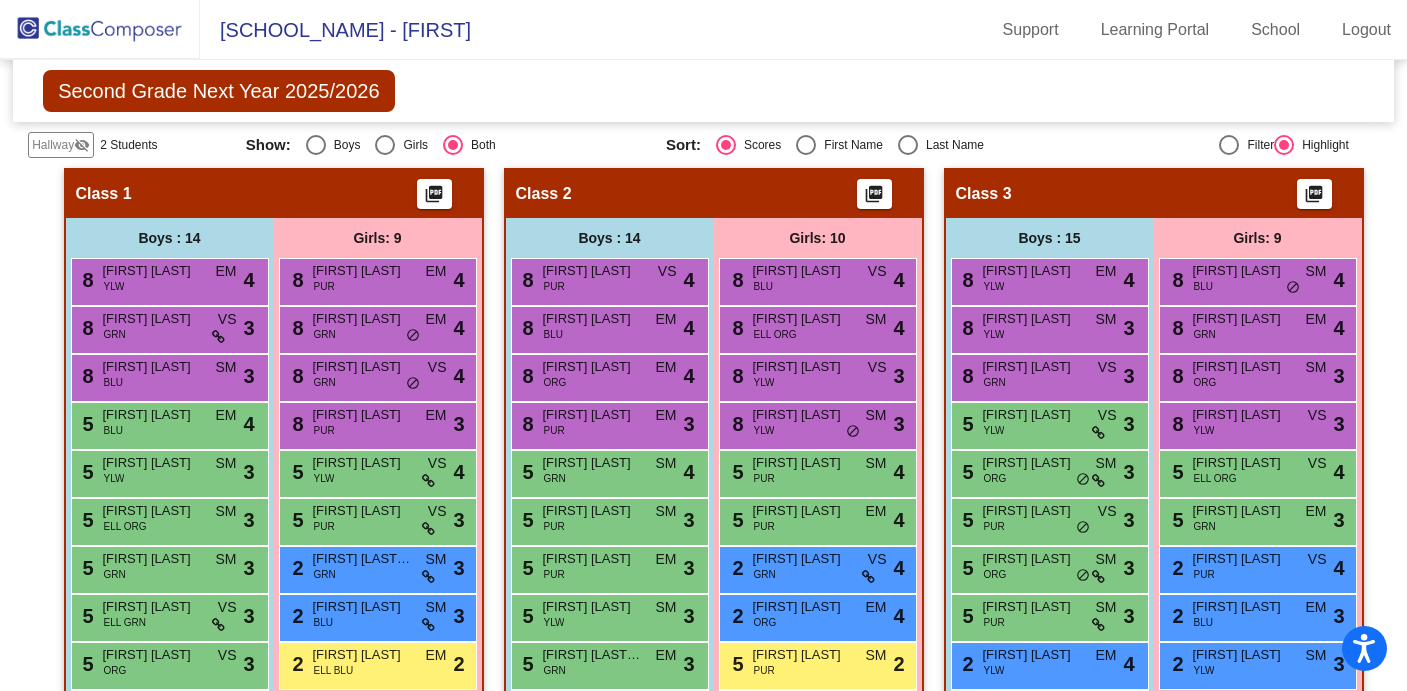 scroll, scrollTop: 0, scrollLeft: 0, axis: both 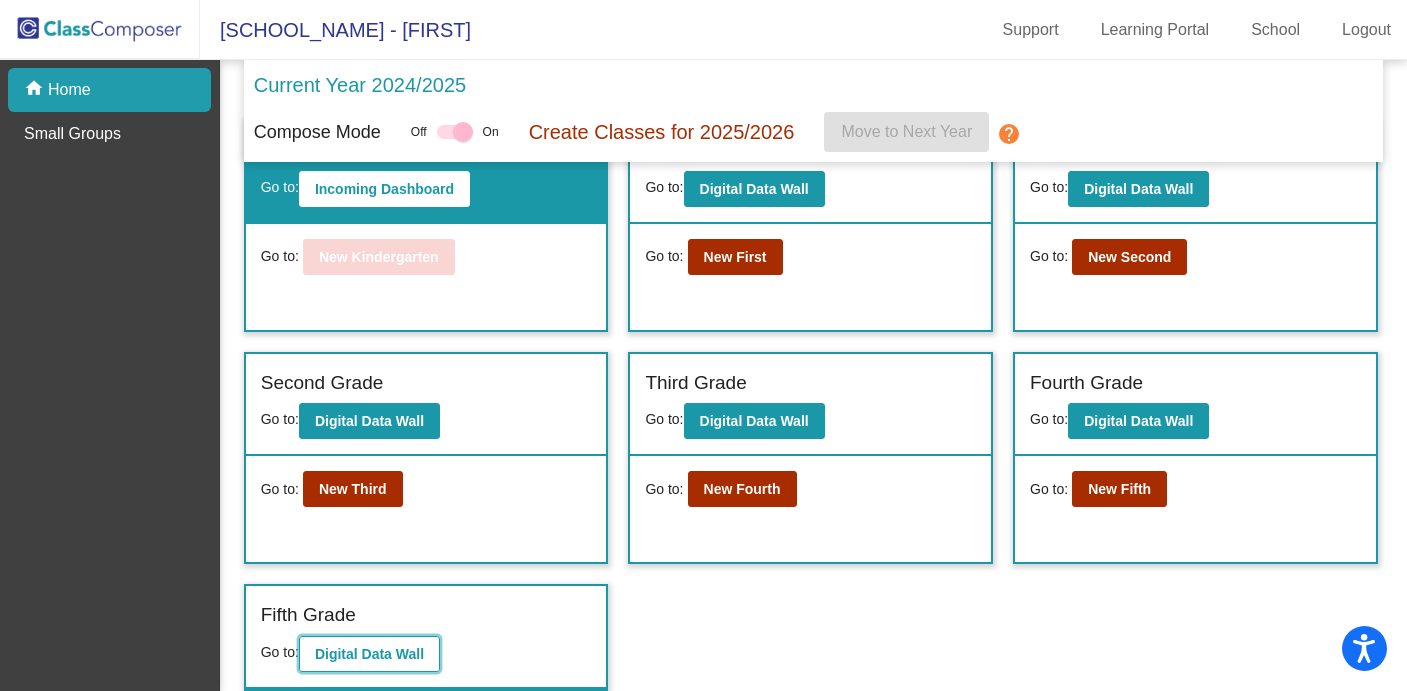 click on "Digital Data Wall" 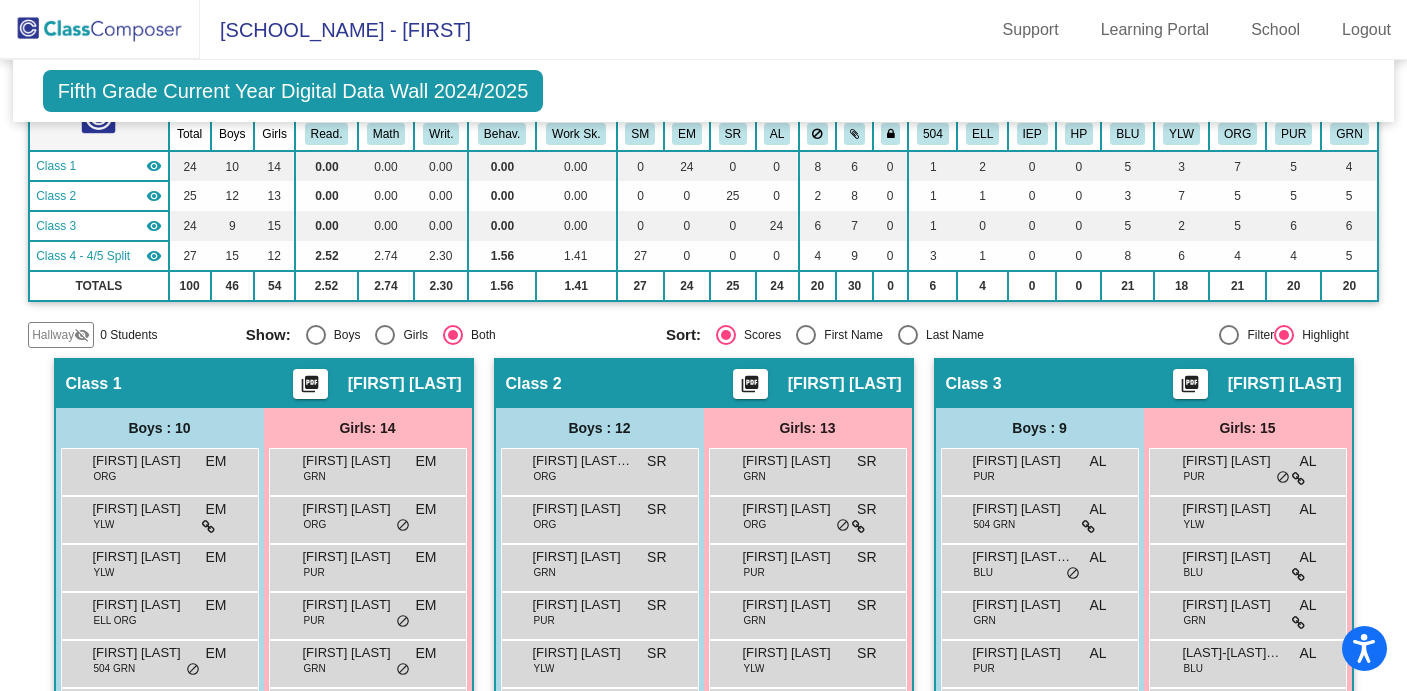 scroll, scrollTop: 139, scrollLeft: 0, axis: vertical 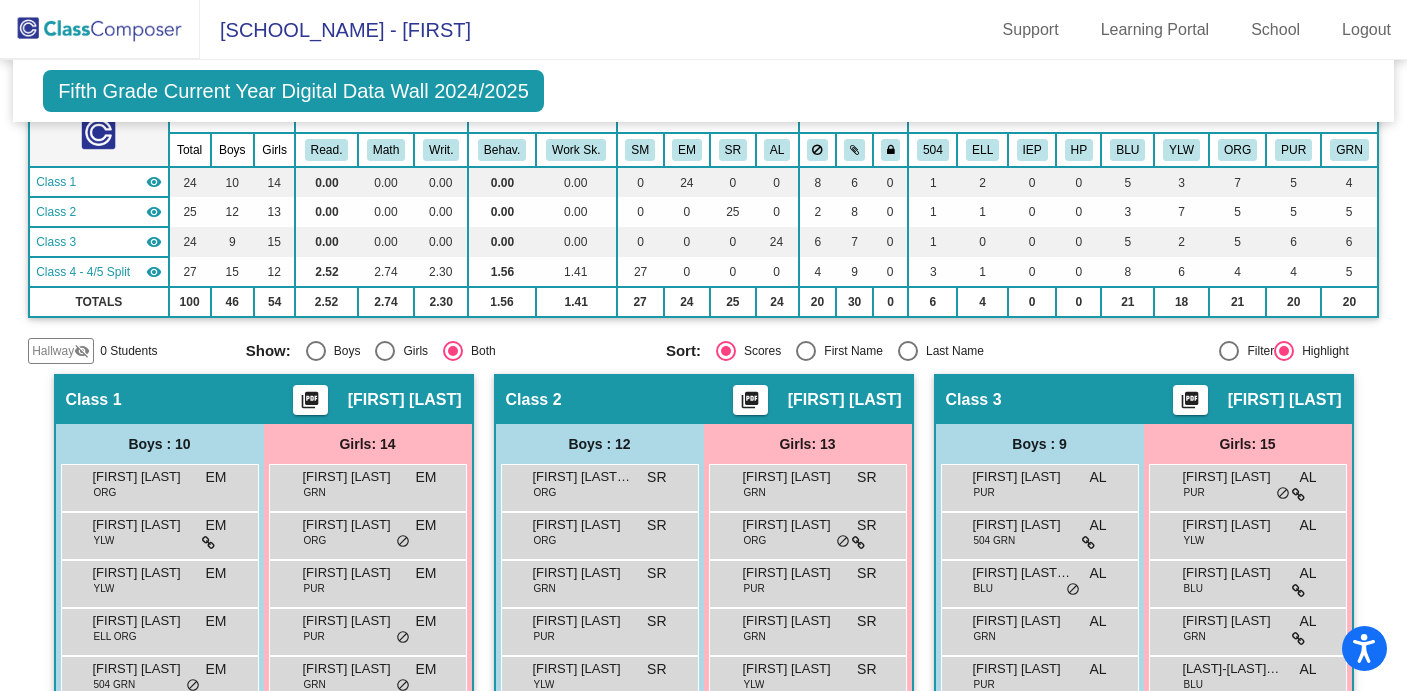 click on "Fifth Grade Current Year Digital Data Wall 2024/2025" 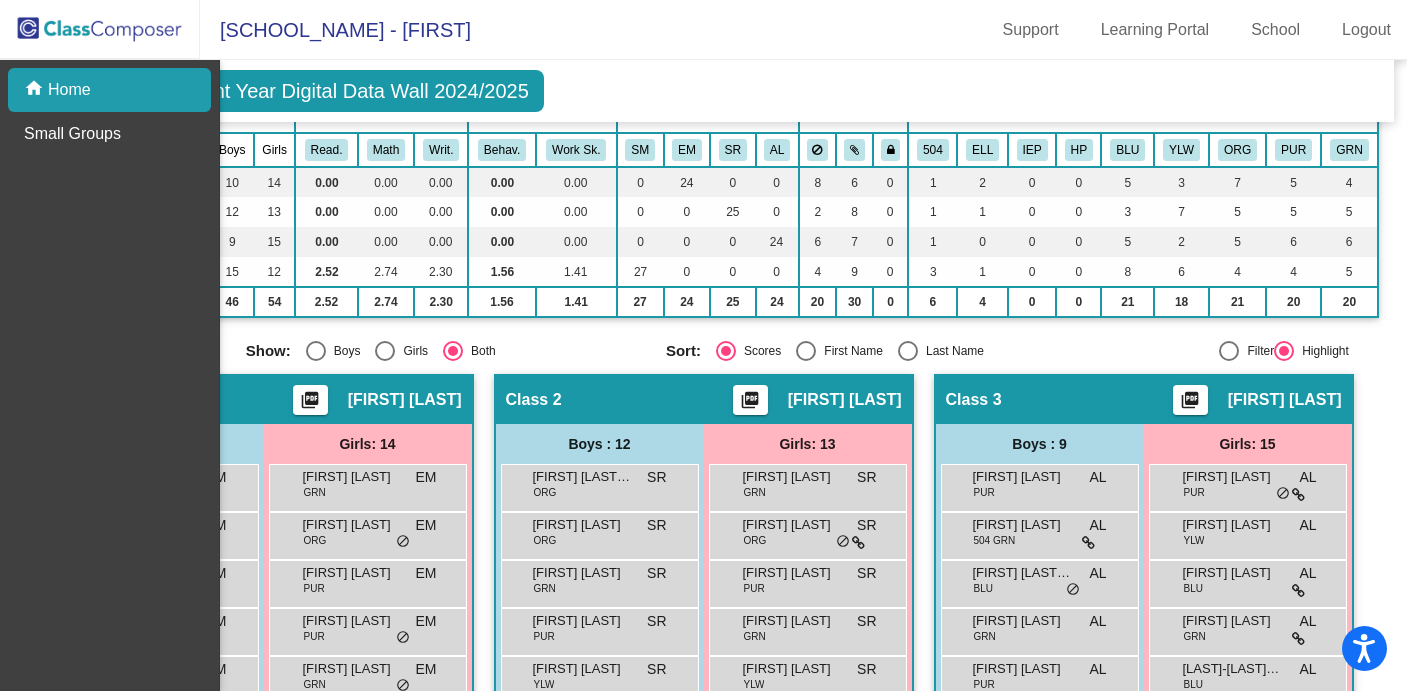 scroll, scrollTop: 0, scrollLeft: 0, axis: both 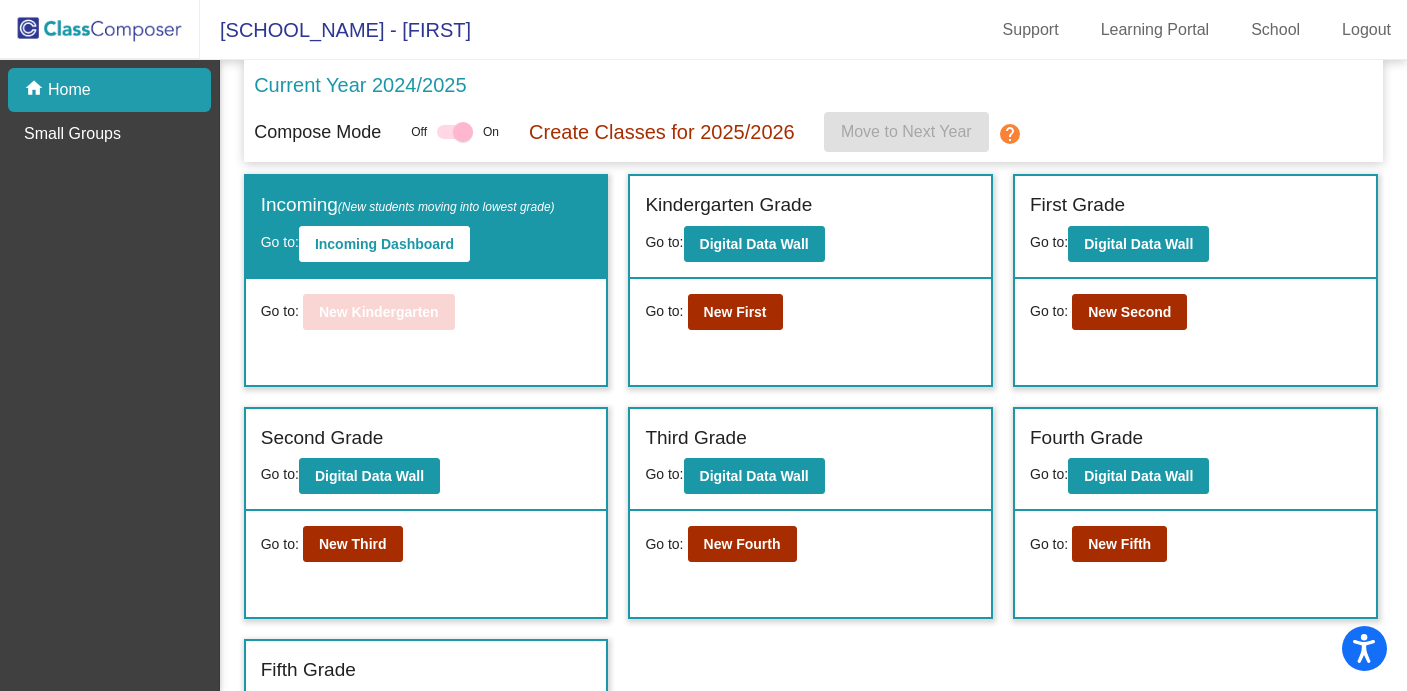 click on "Current Year 2024/2025" 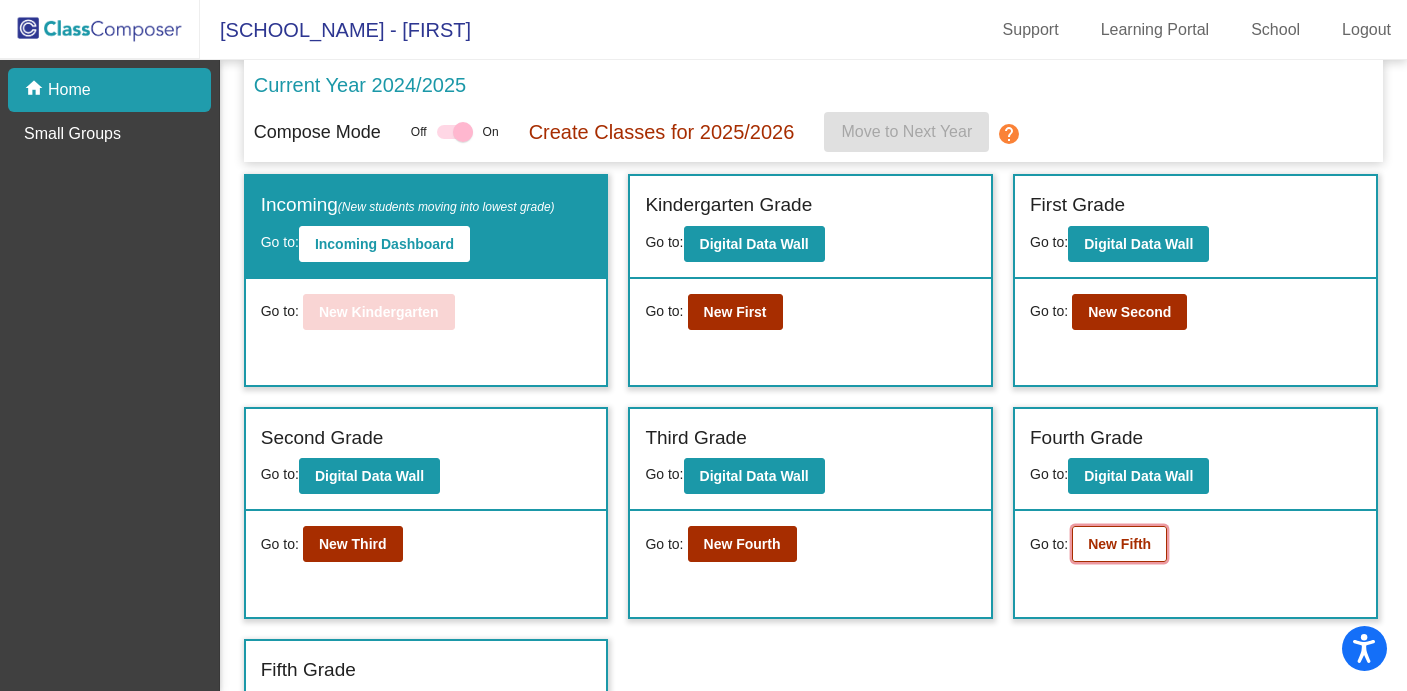 click on "New Fifth" 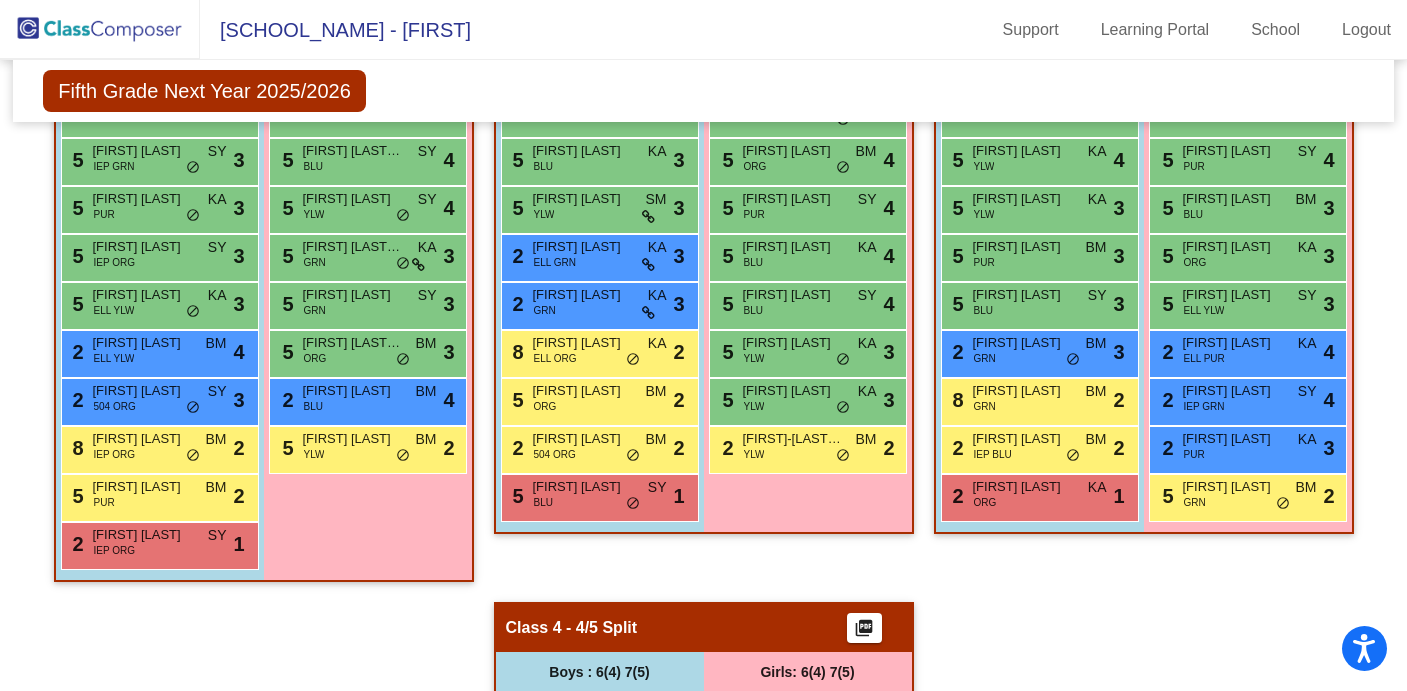 scroll, scrollTop: 0, scrollLeft: 0, axis: both 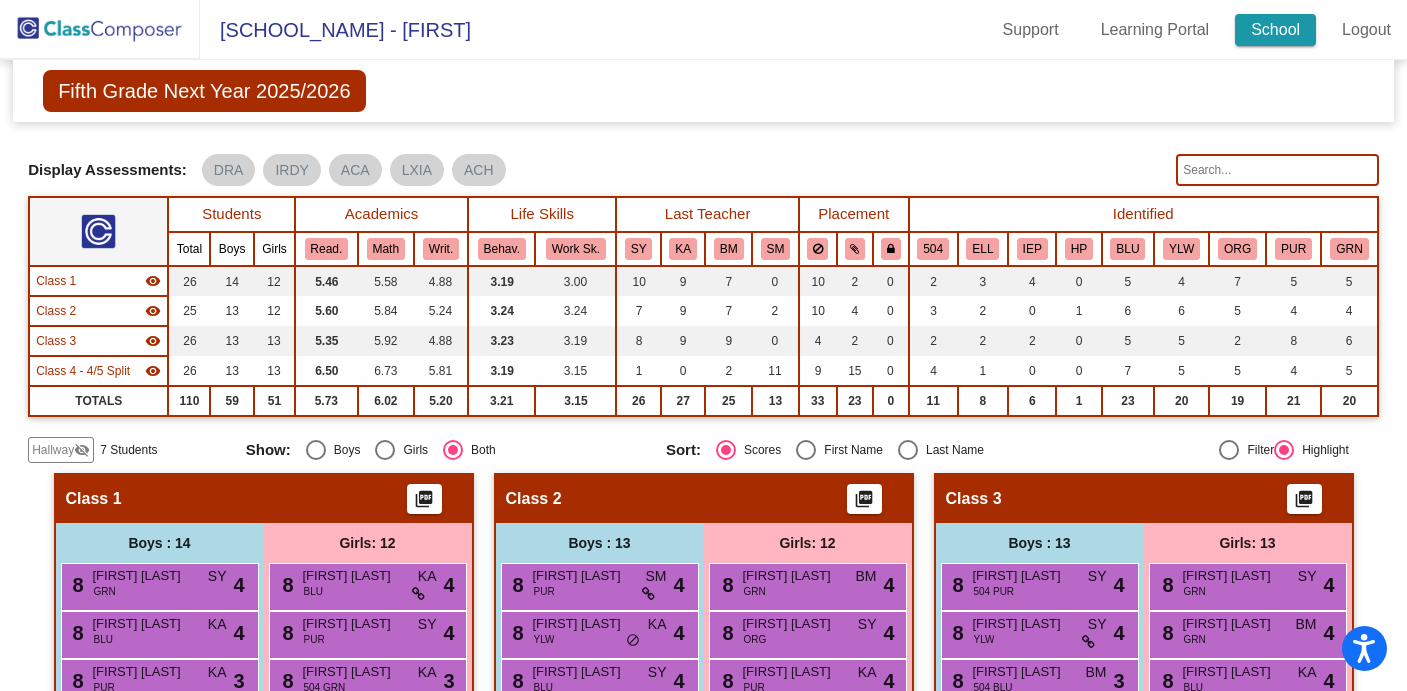 click on "School" 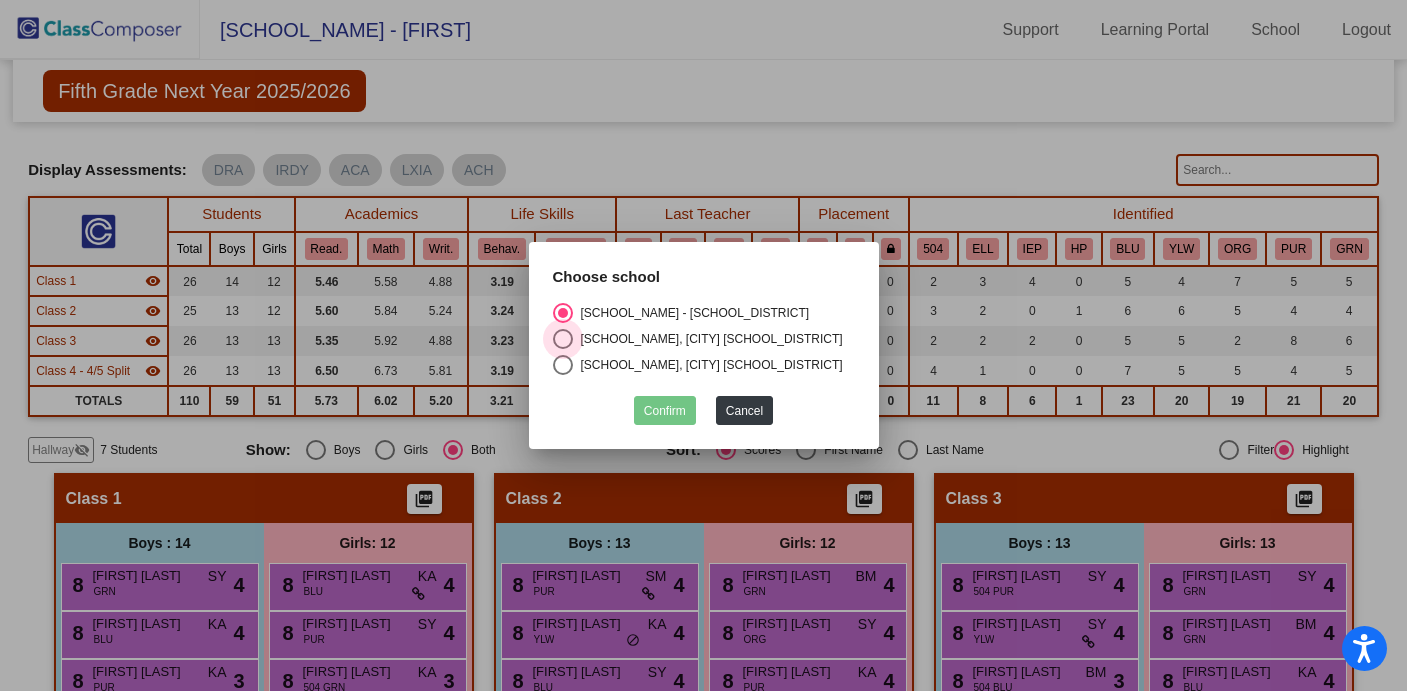 click at bounding box center (563, 339) 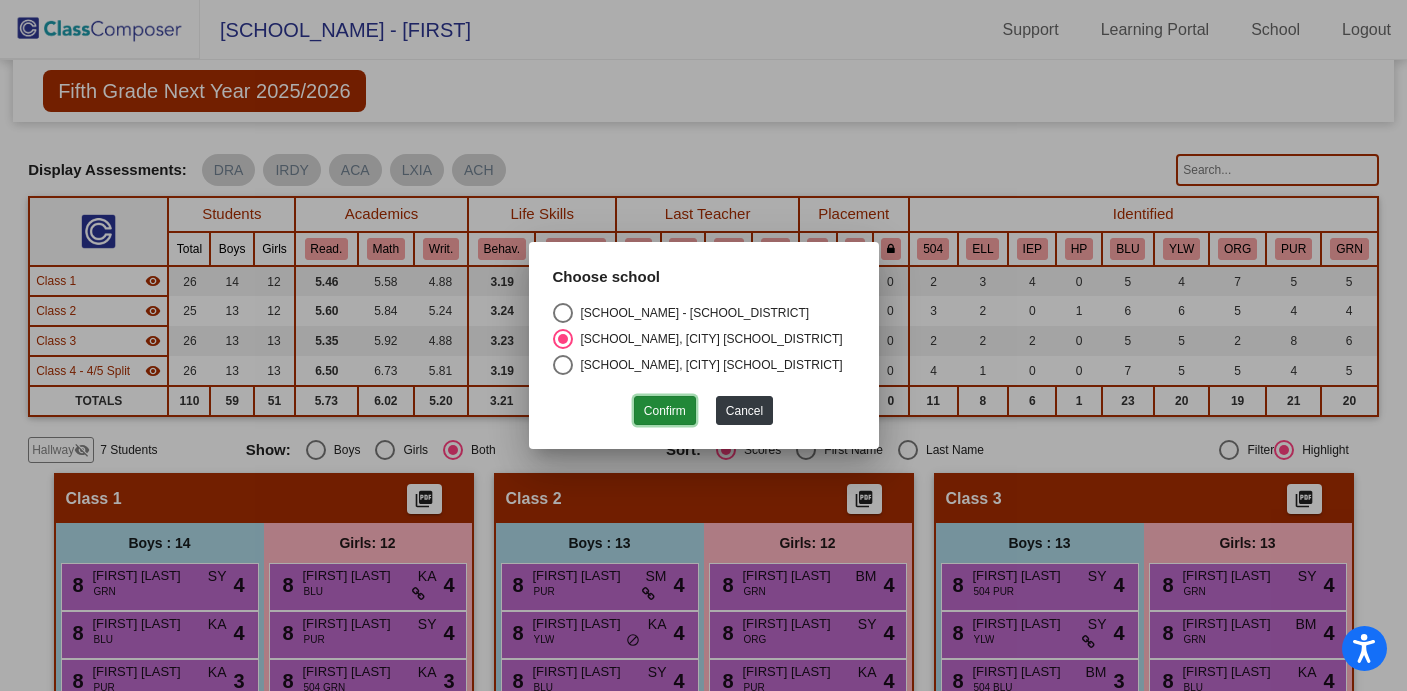 click on "Confirm" at bounding box center [665, 410] 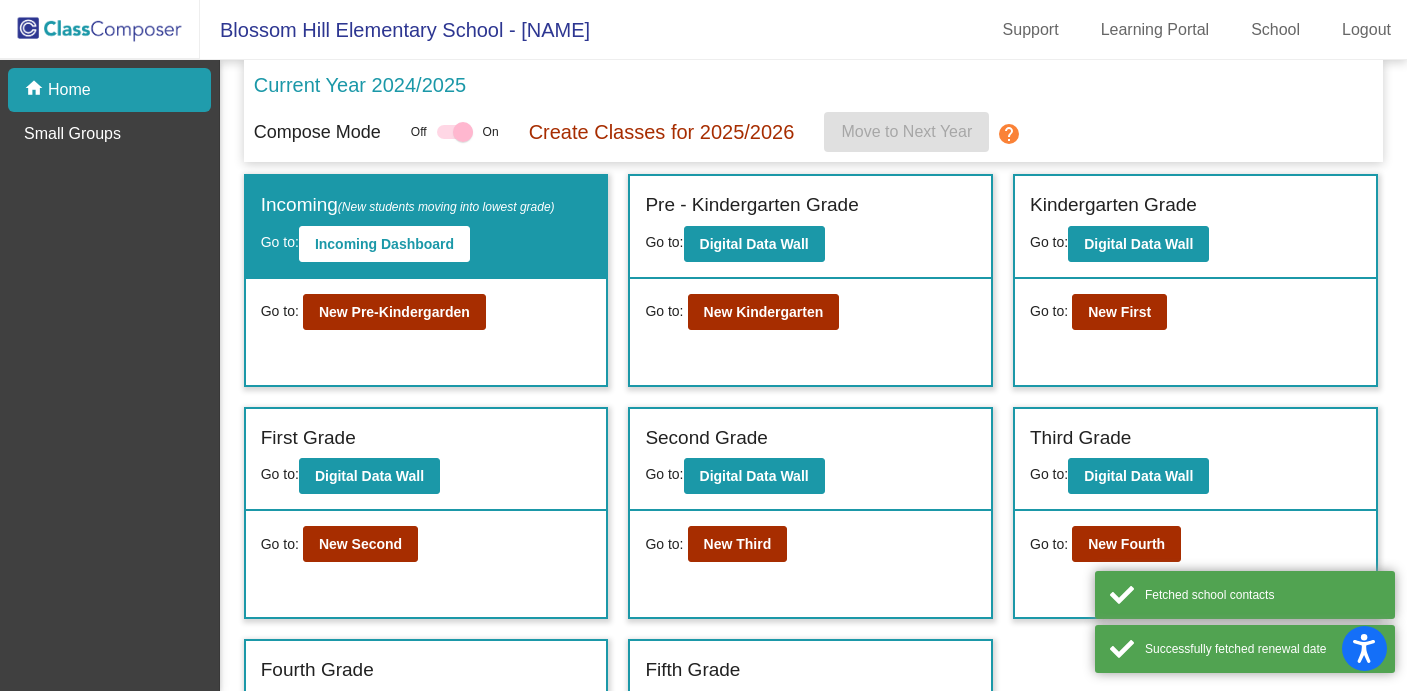 scroll, scrollTop: 0, scrollLeft: 0, axis: both 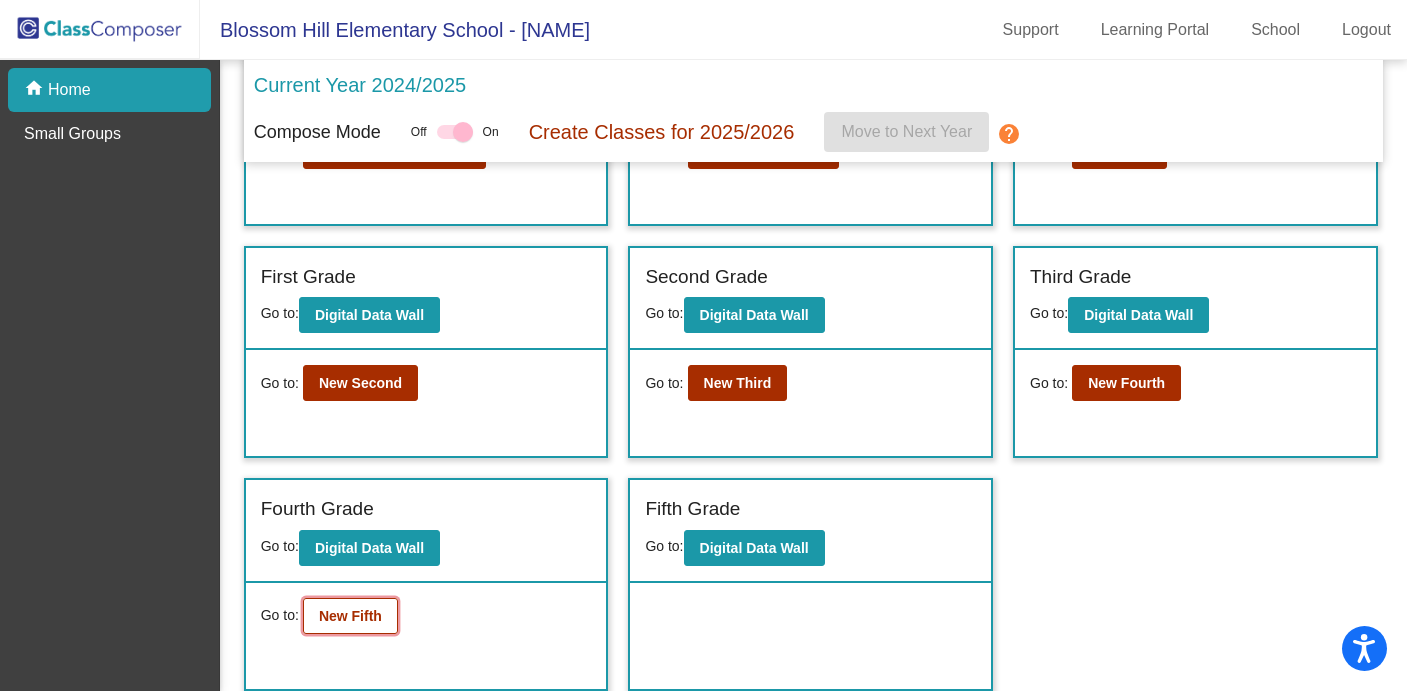 click on "New Fifth" 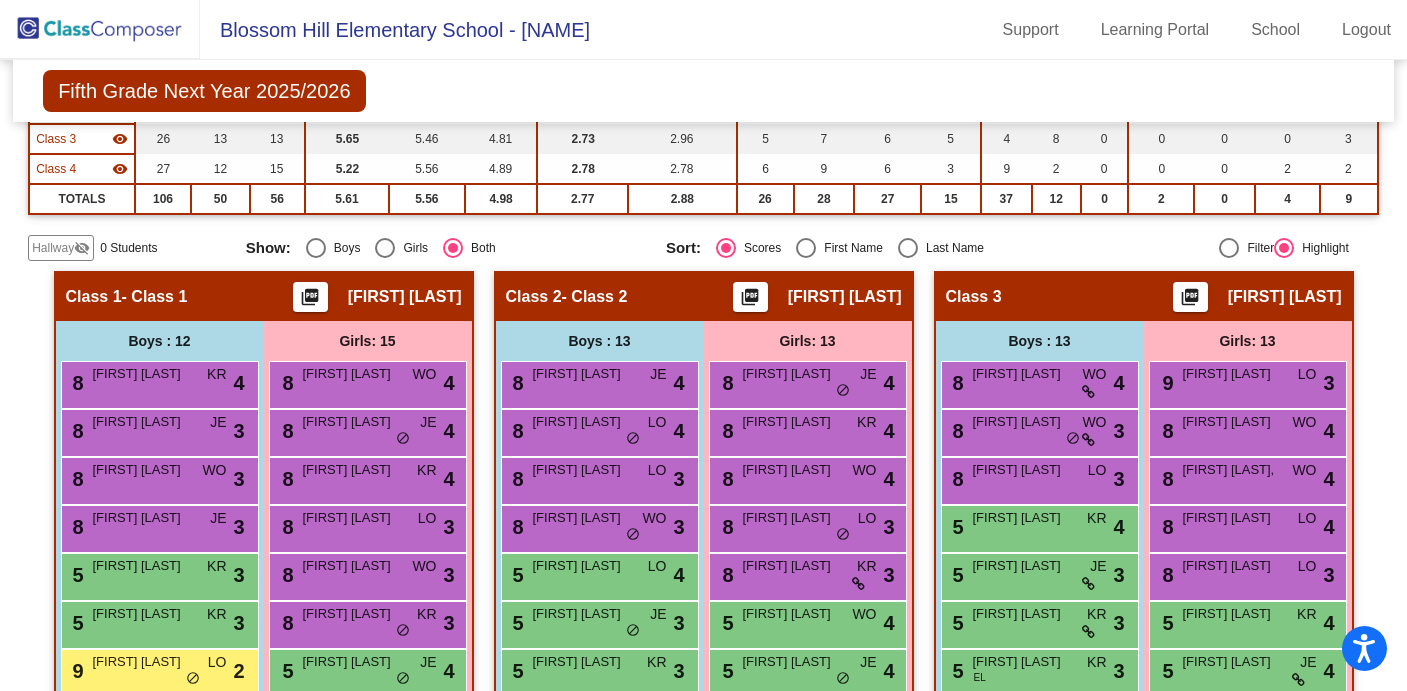 scroll, scrollTop: 0, scrollLeft: 0, axis: both 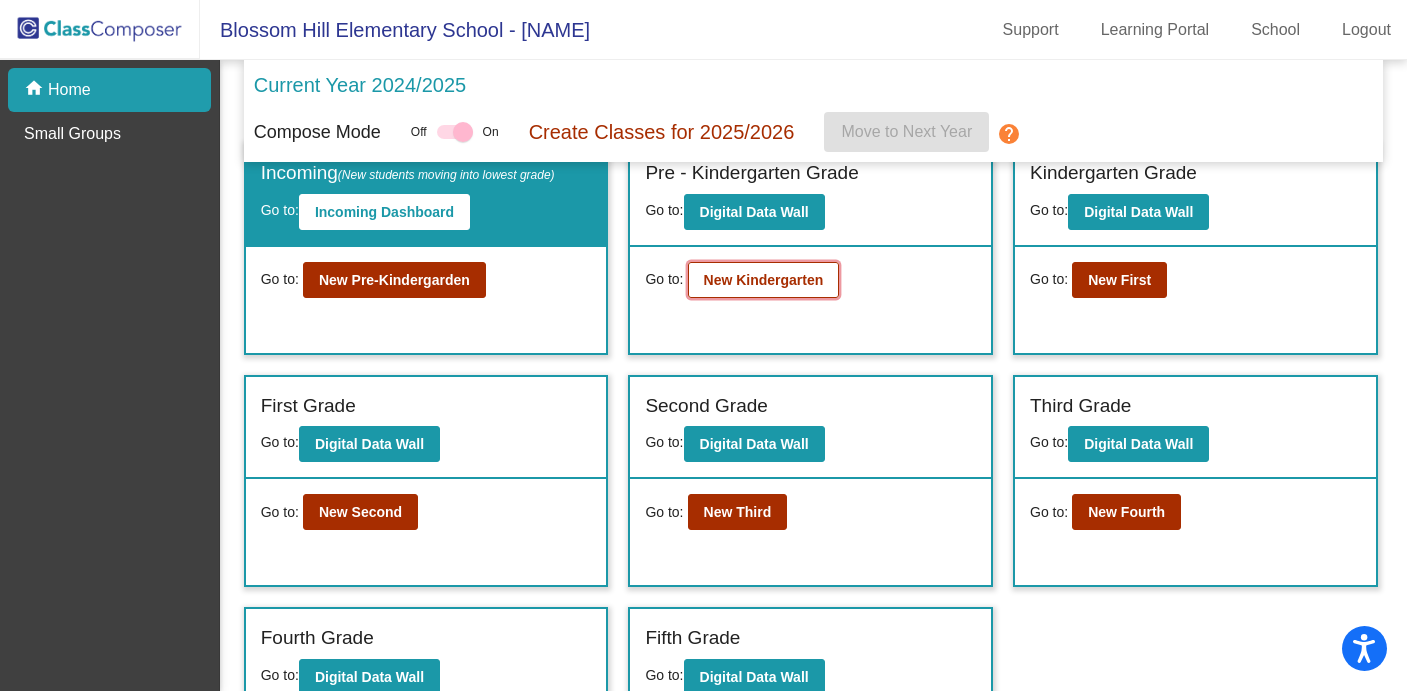 click on "New Kindergarten" 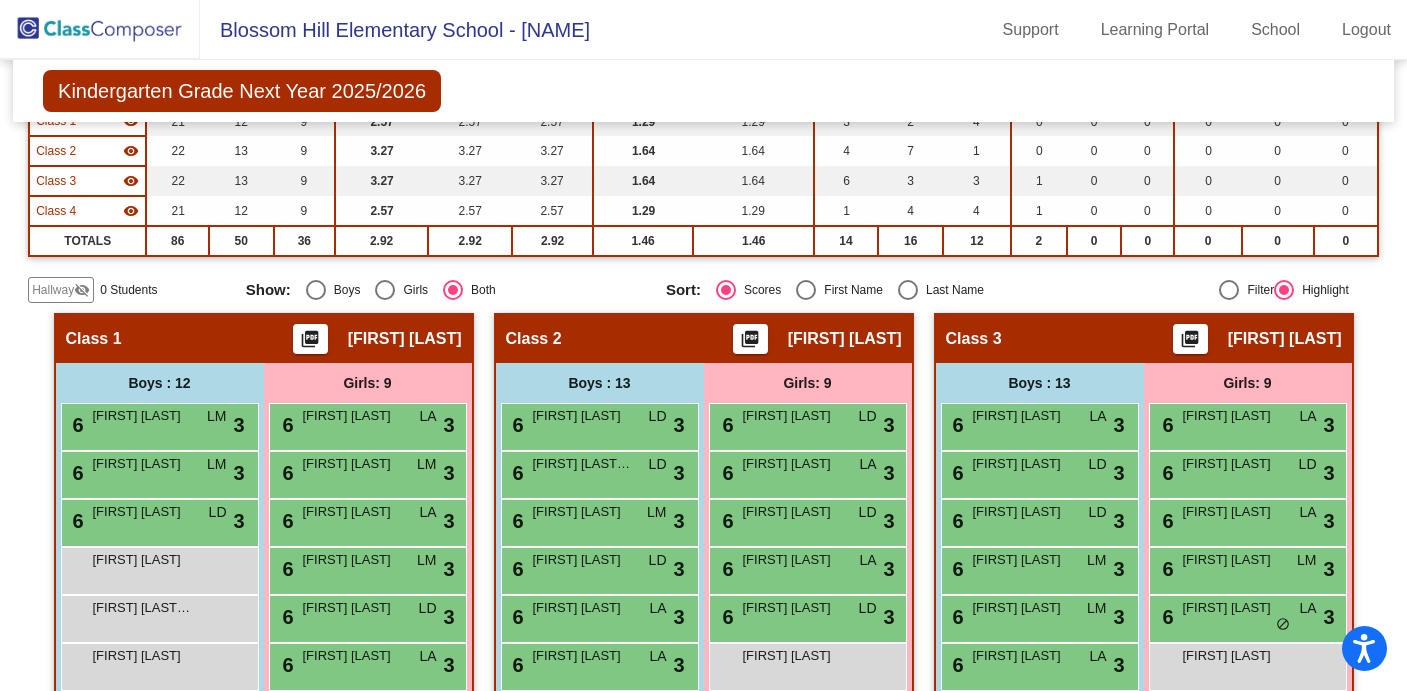 scroll, scrollTop: 0, scrollLeft: 0, axis: both 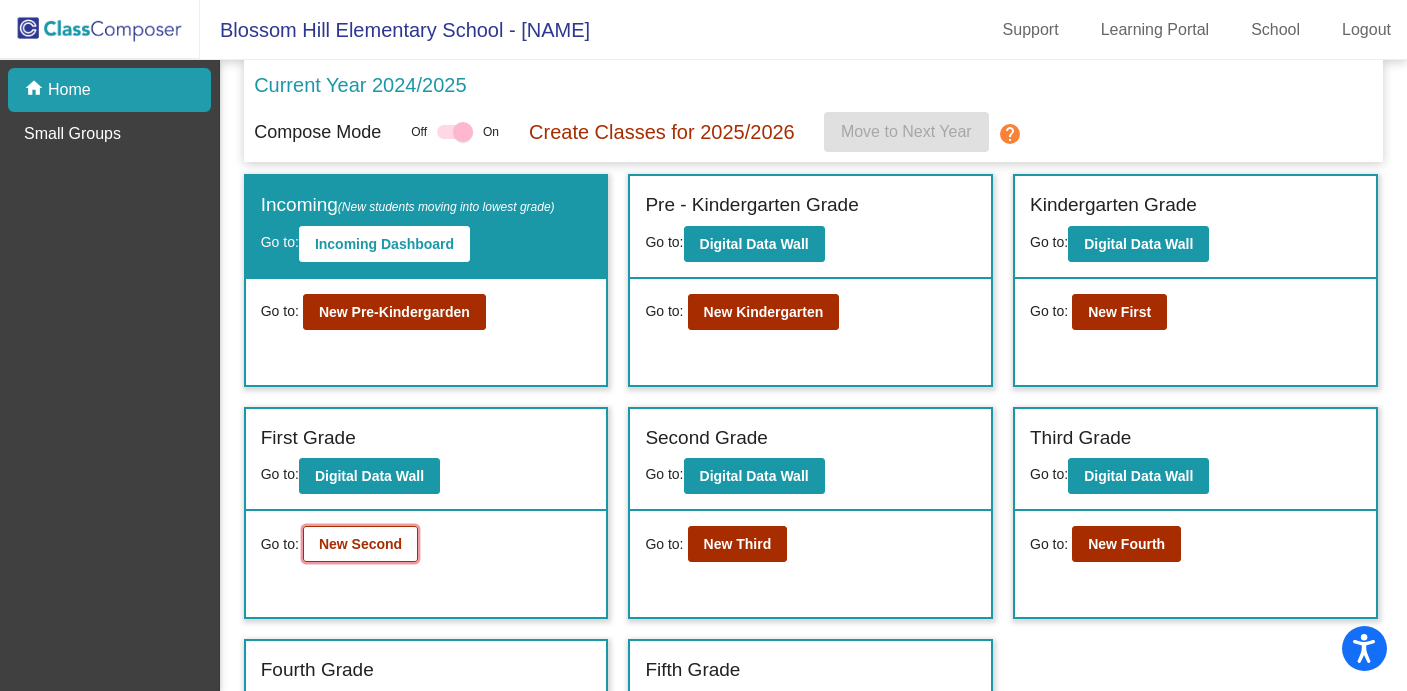 click on "New Second" 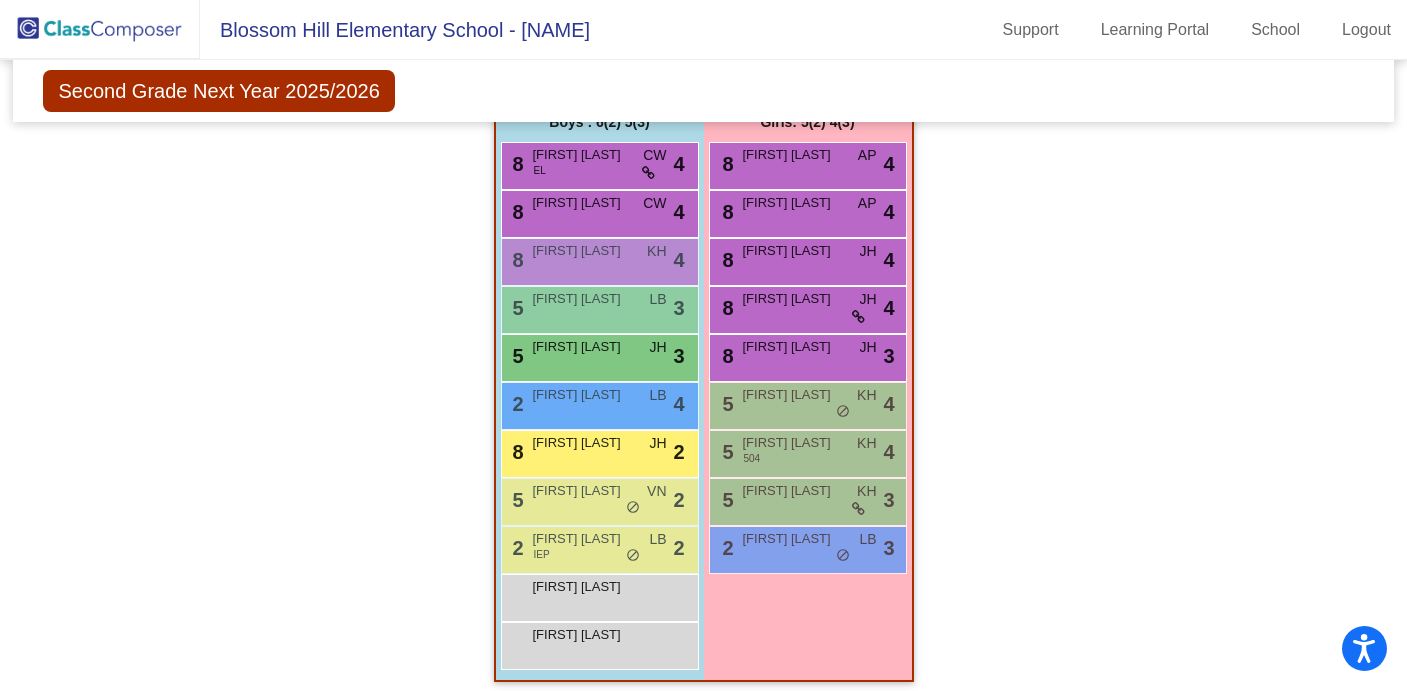scroll, scrollTop: 1129, scrollLeft: 0, axis: vertical 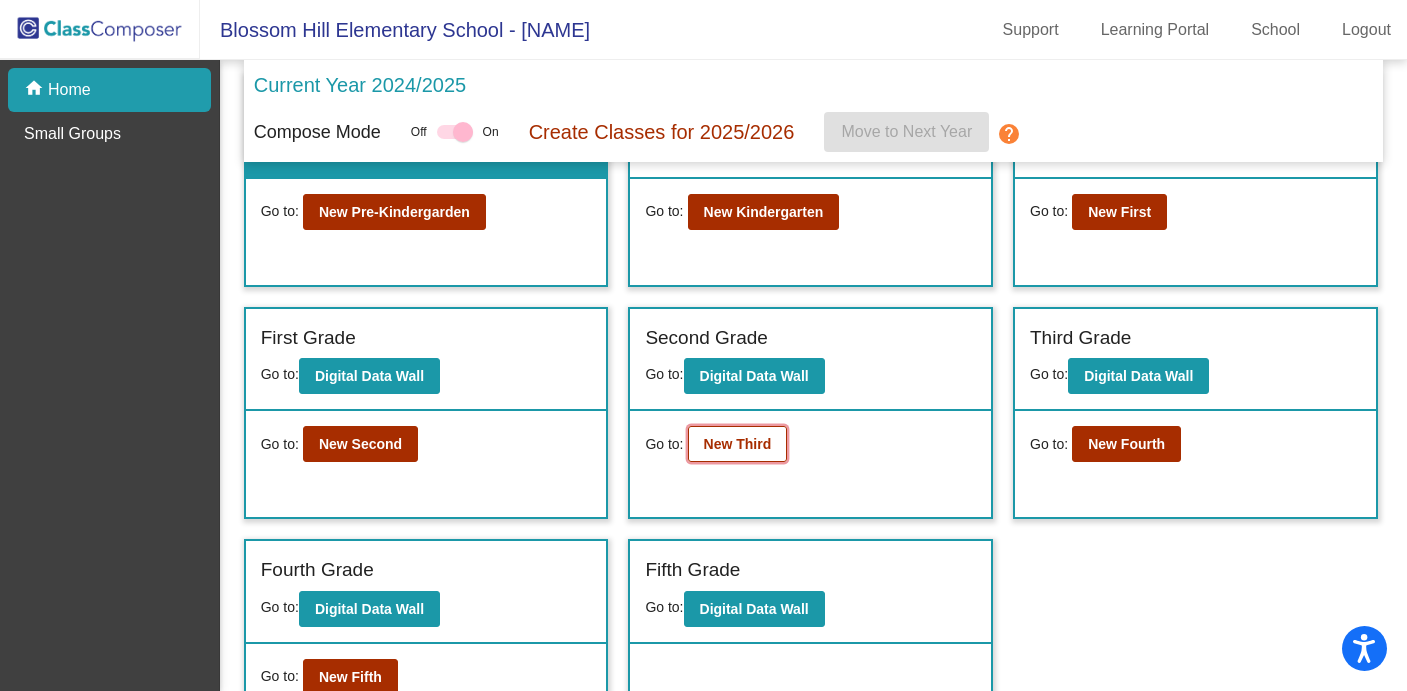 click on "New Third" 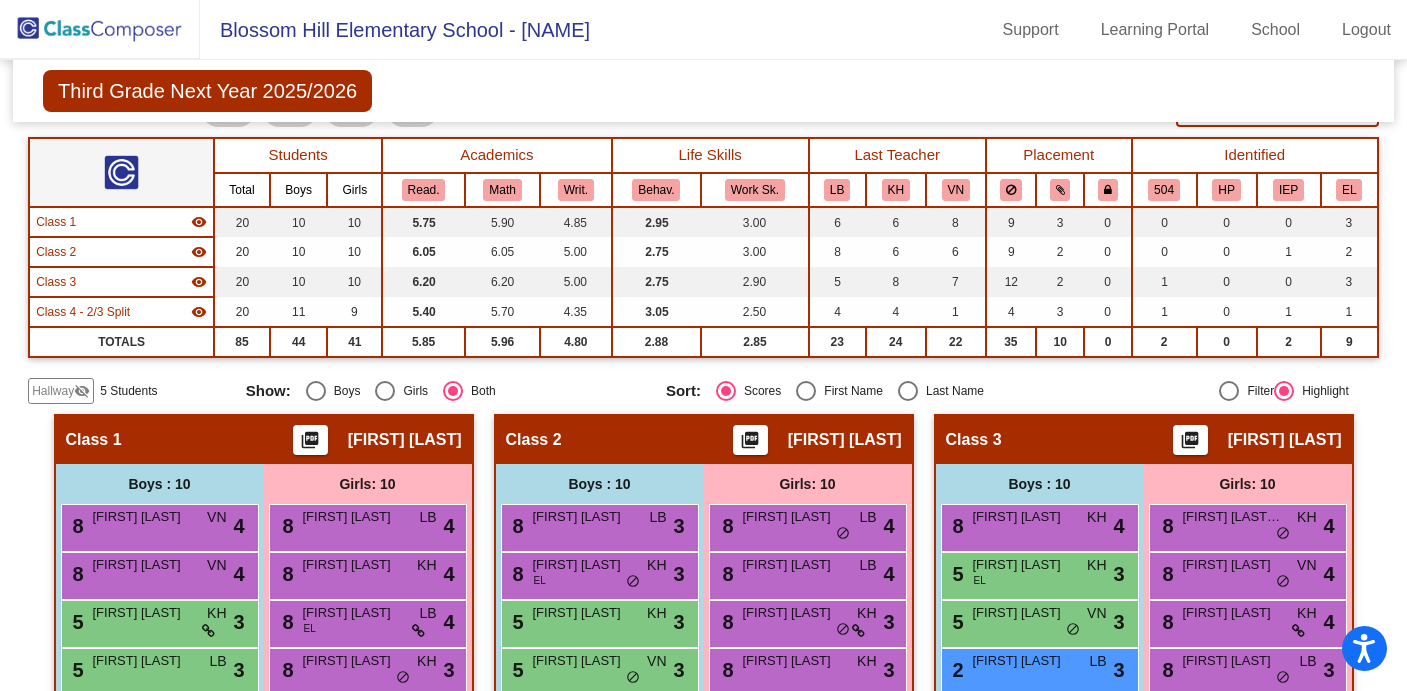 scroll, scrollTop: 0, scrollLeft: 0, axis: both 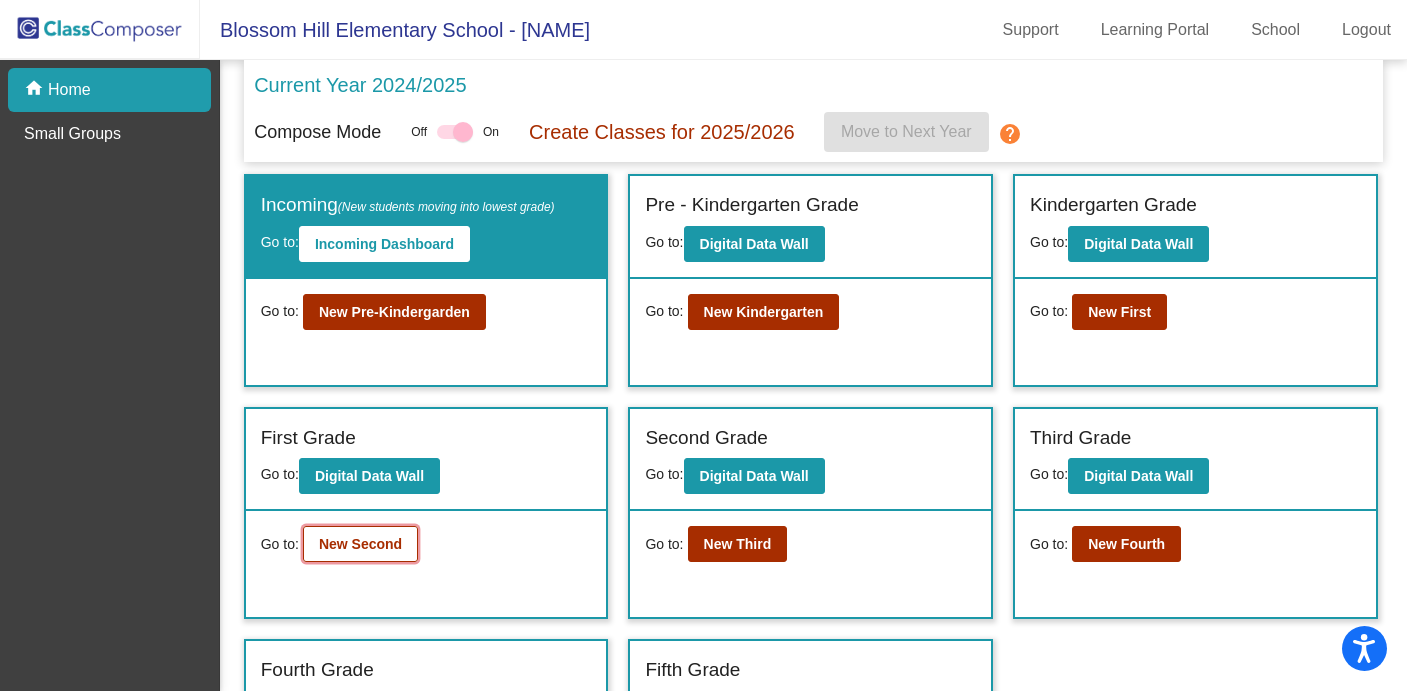 click on "New Second" 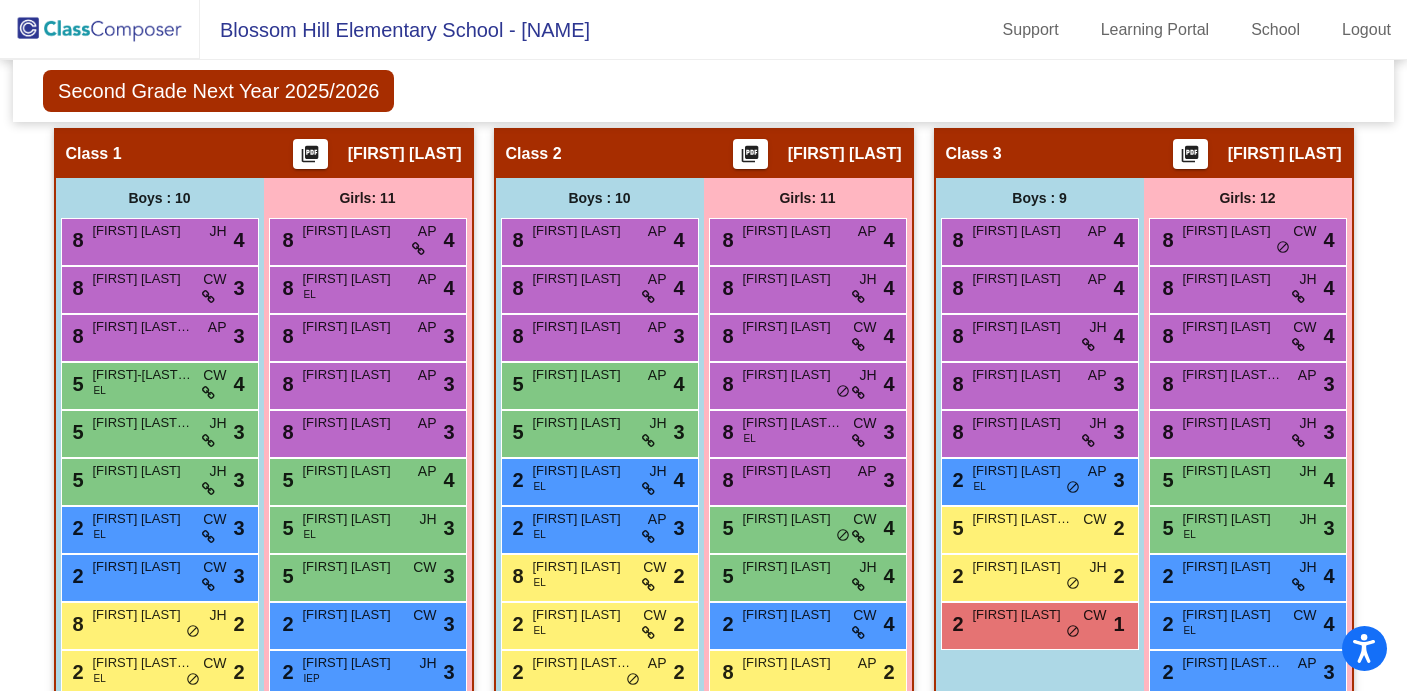 scroll, scrollTop: 229, scrollLeft: 0, axis: vertical 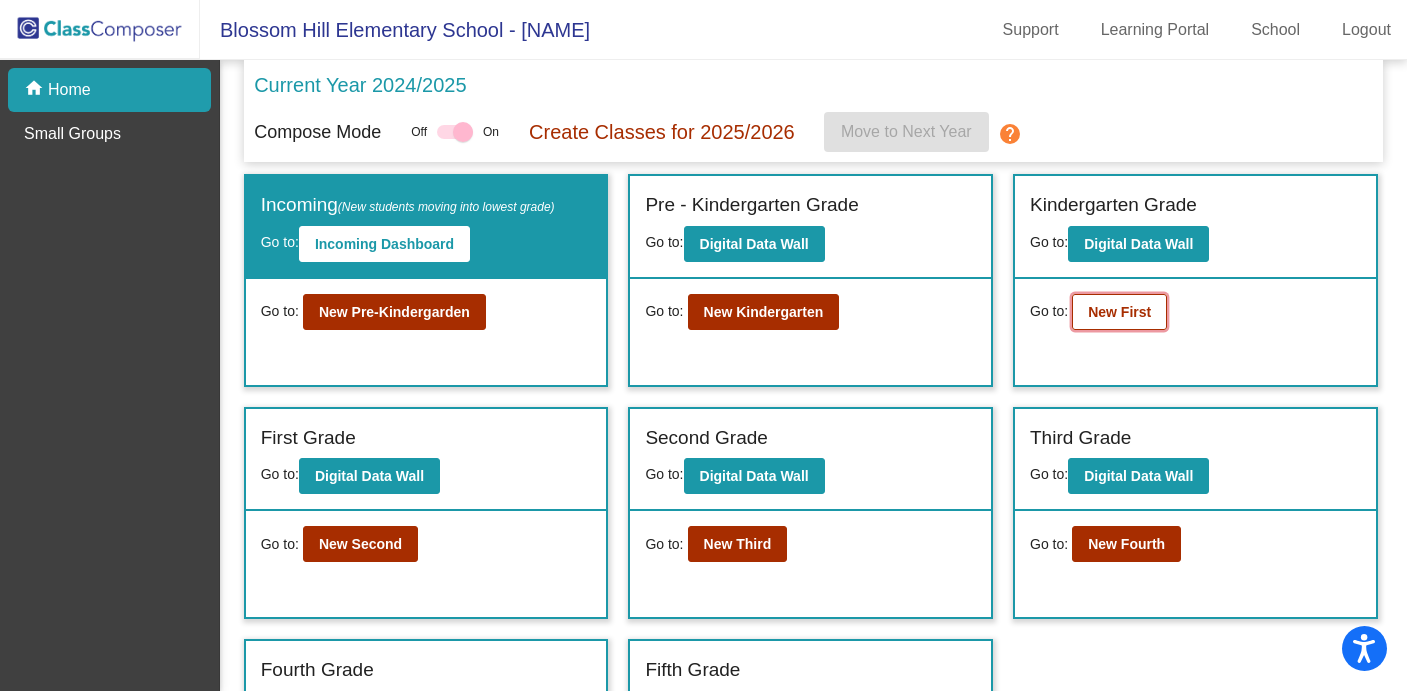 click on "New First" 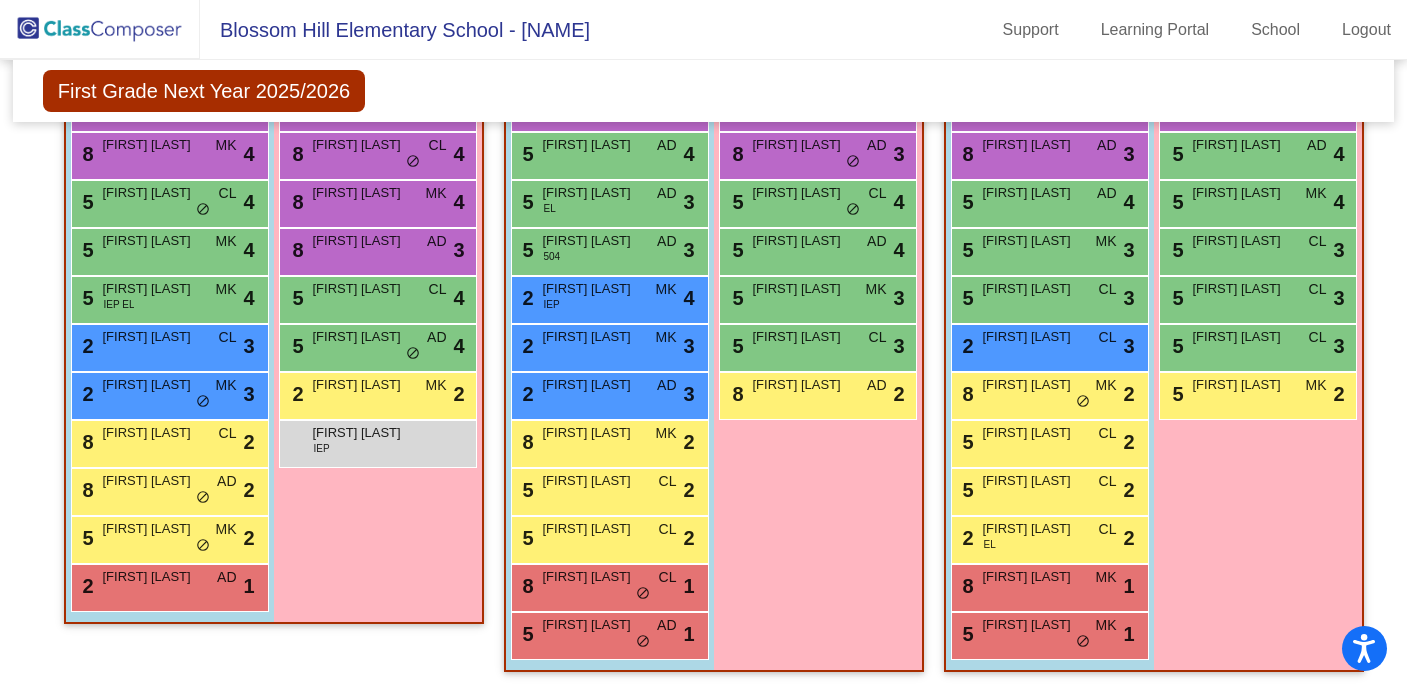 scroll, scrollTop: 0, scrollLeft: 0, axis: both 